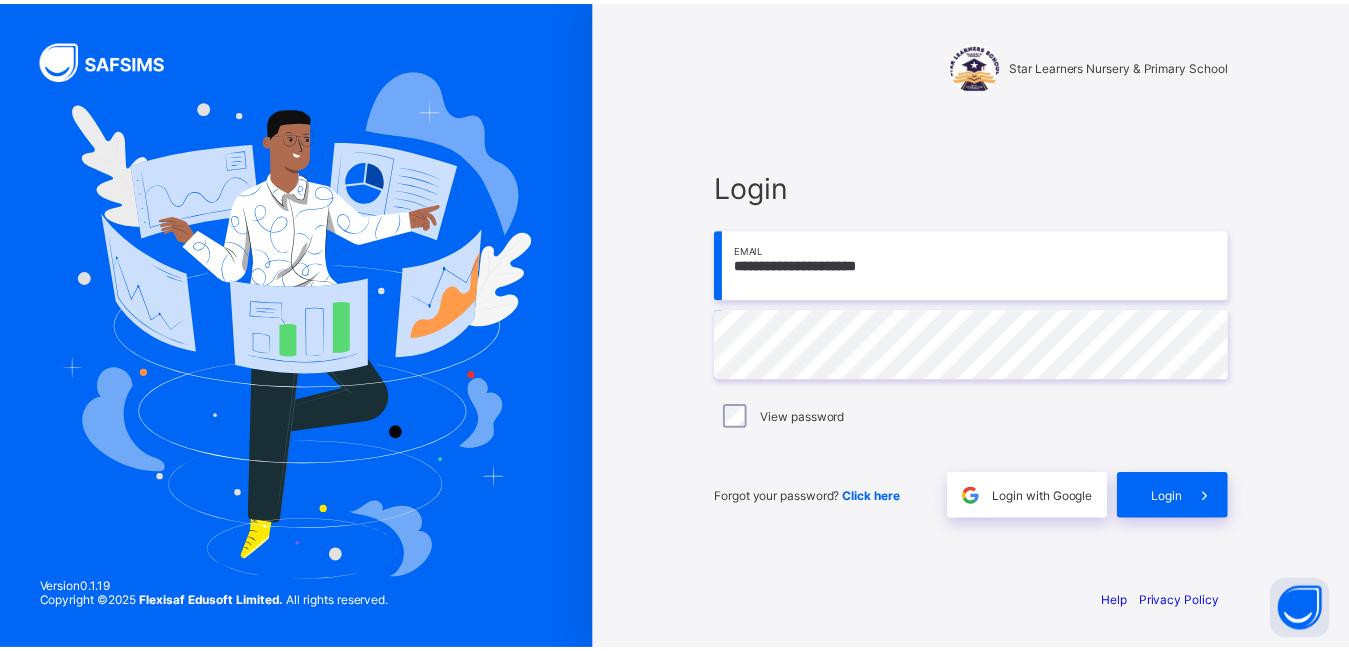 scroll, scrollTop: 0, scrollLeft: 0, axis: both 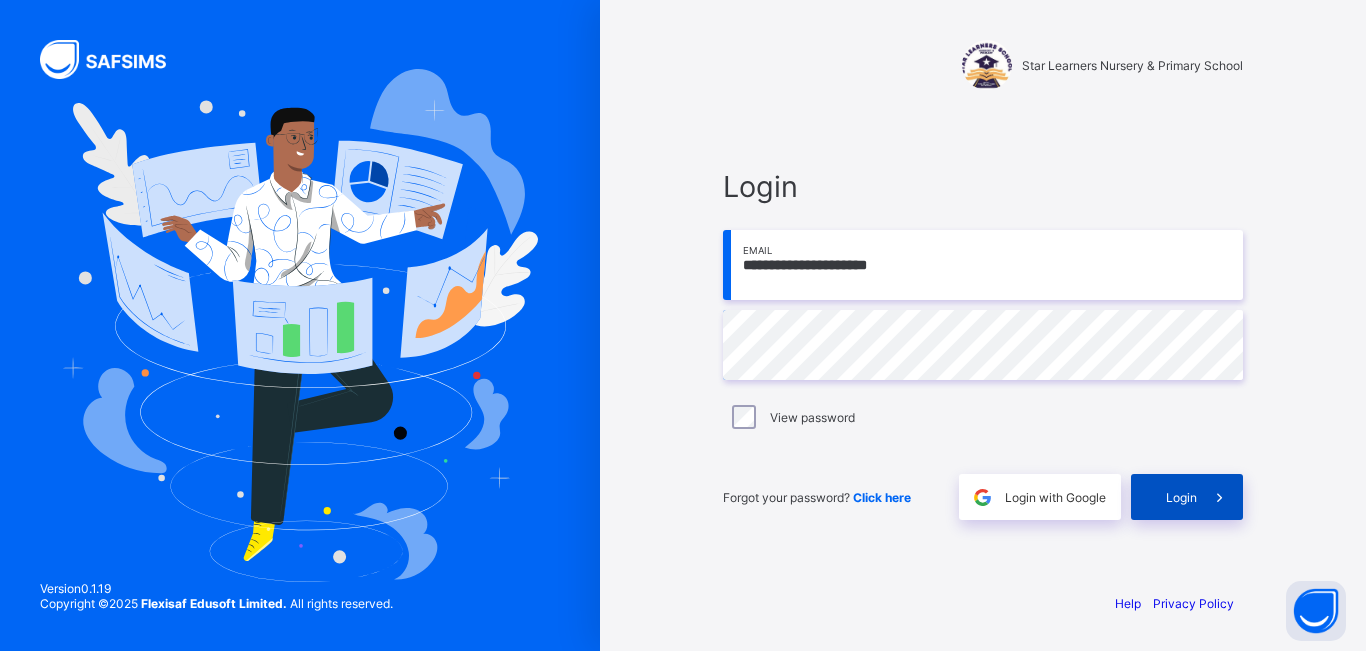 click on "Login" at bounding box center (1181, 497) 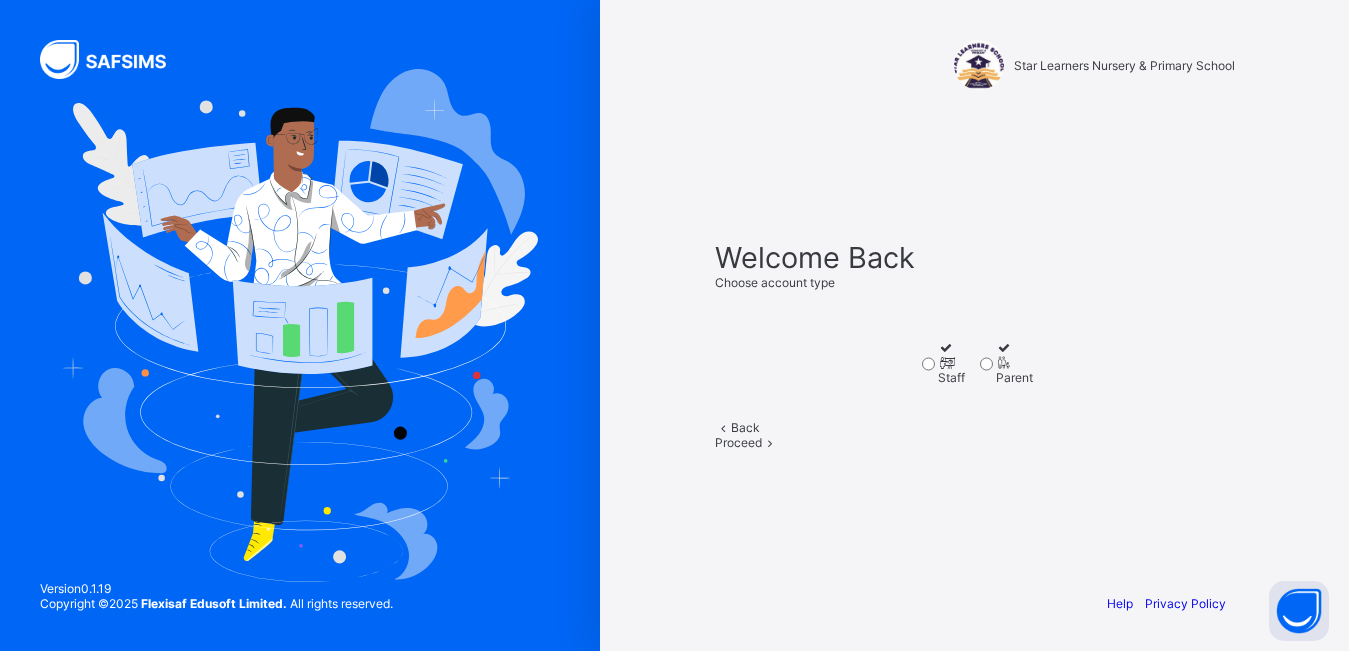 click on "Staff" at bounding box center [951, 362] 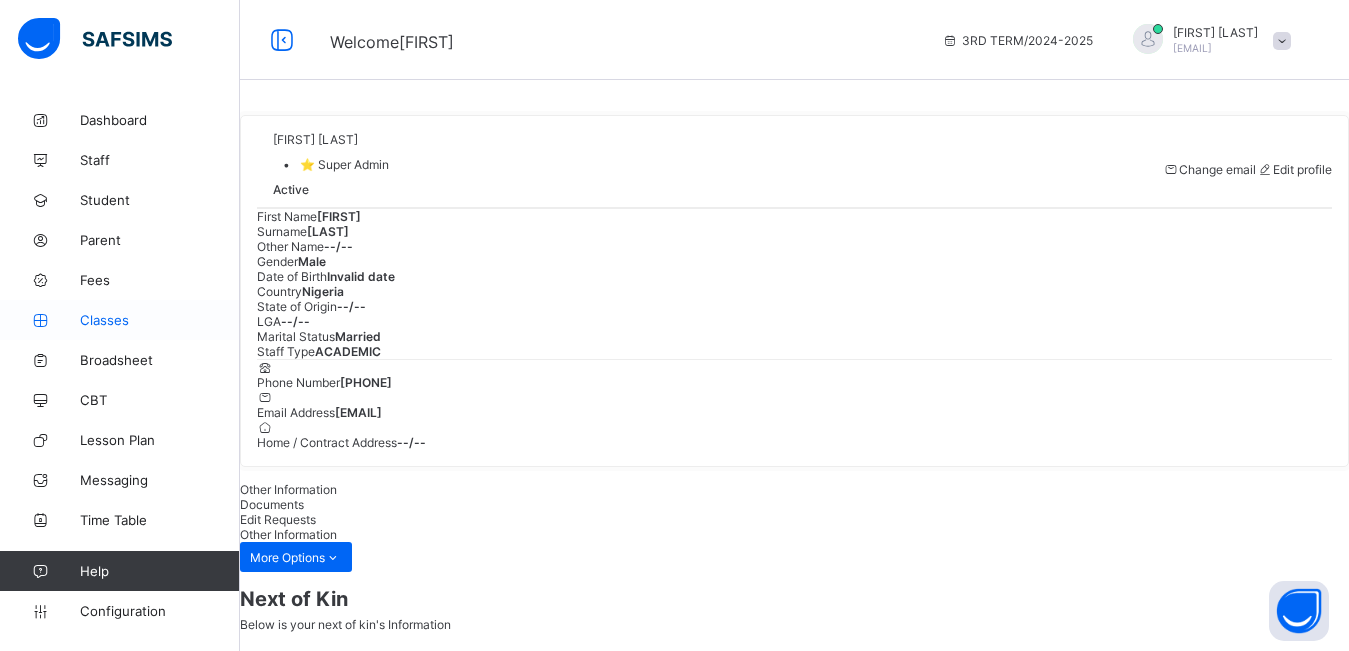 click on "Classes" at bounding box center (160, 320) 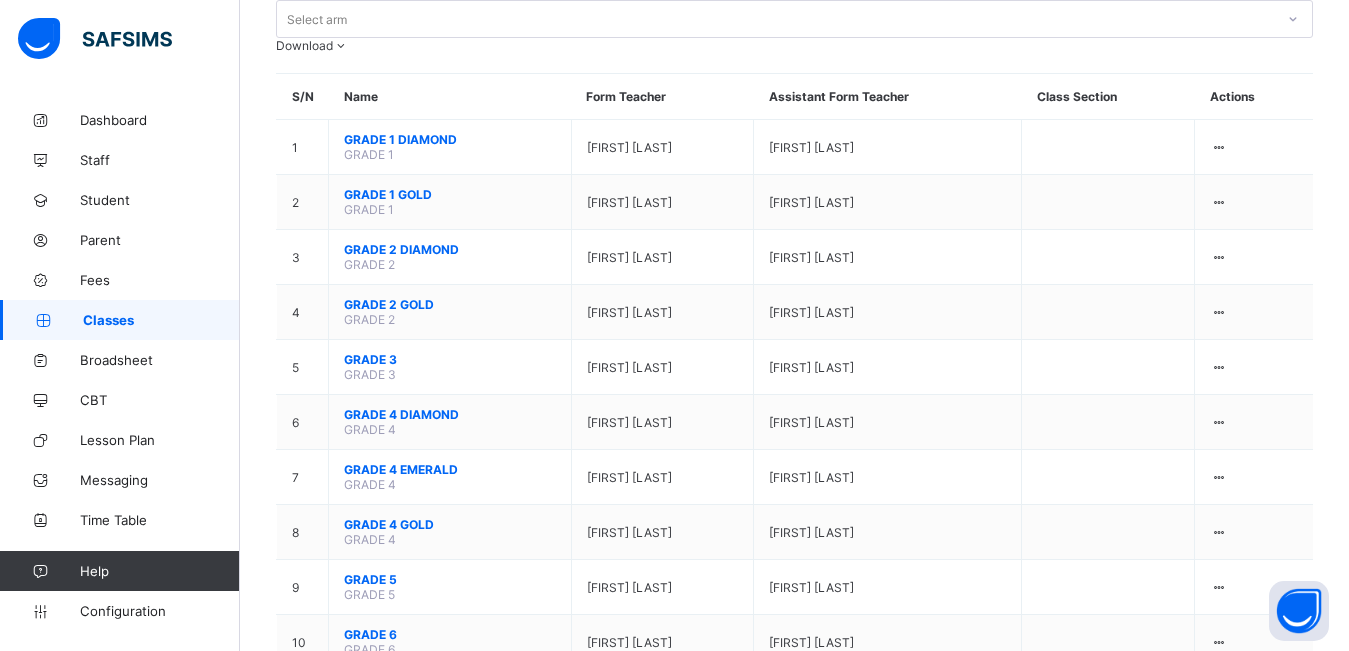 scroll, scrollTop: 233, scrollLeft: 0, axis: vertical 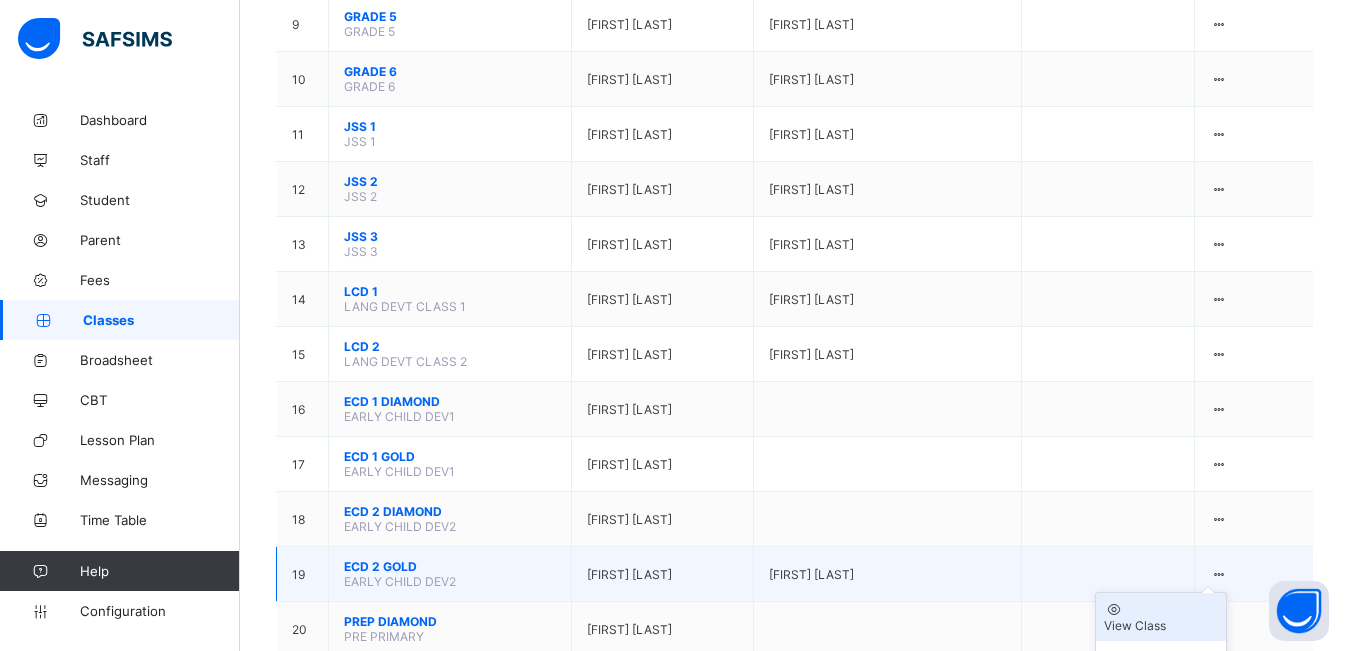 click on "View Class" at bounding box center [1161, 625] 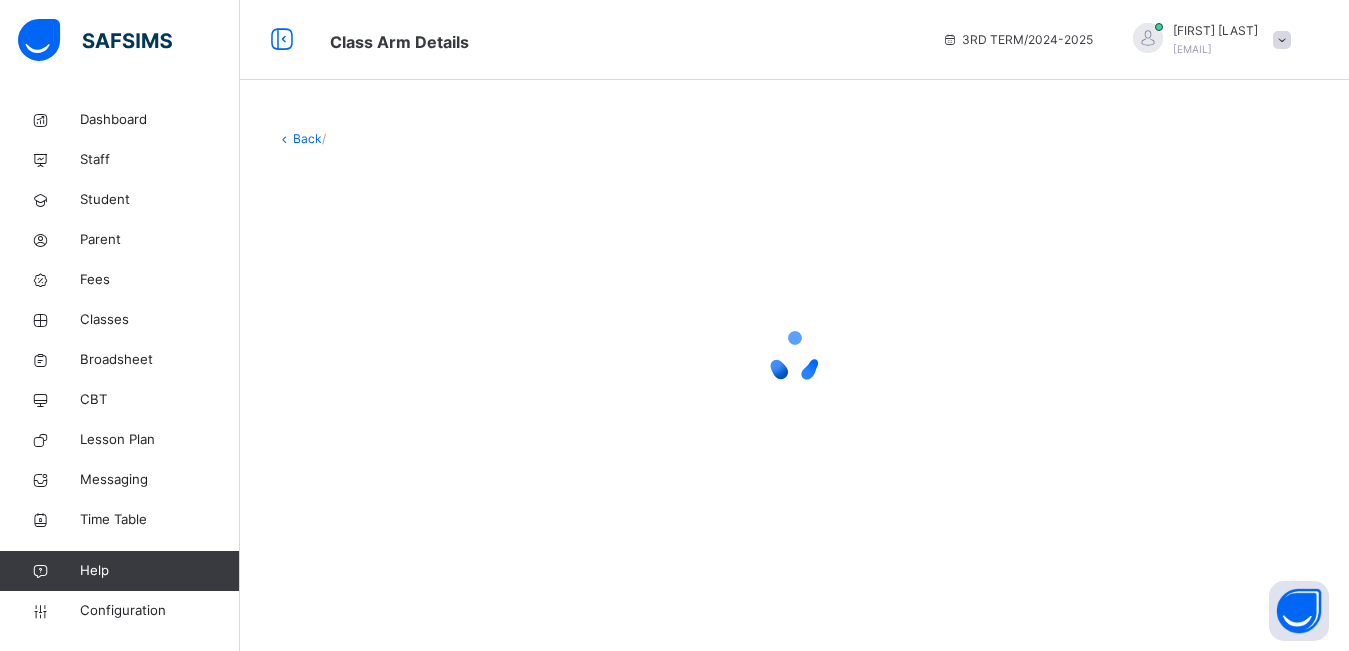 scroll, scrollTop: 0, scrollLeft: 0, axis: both 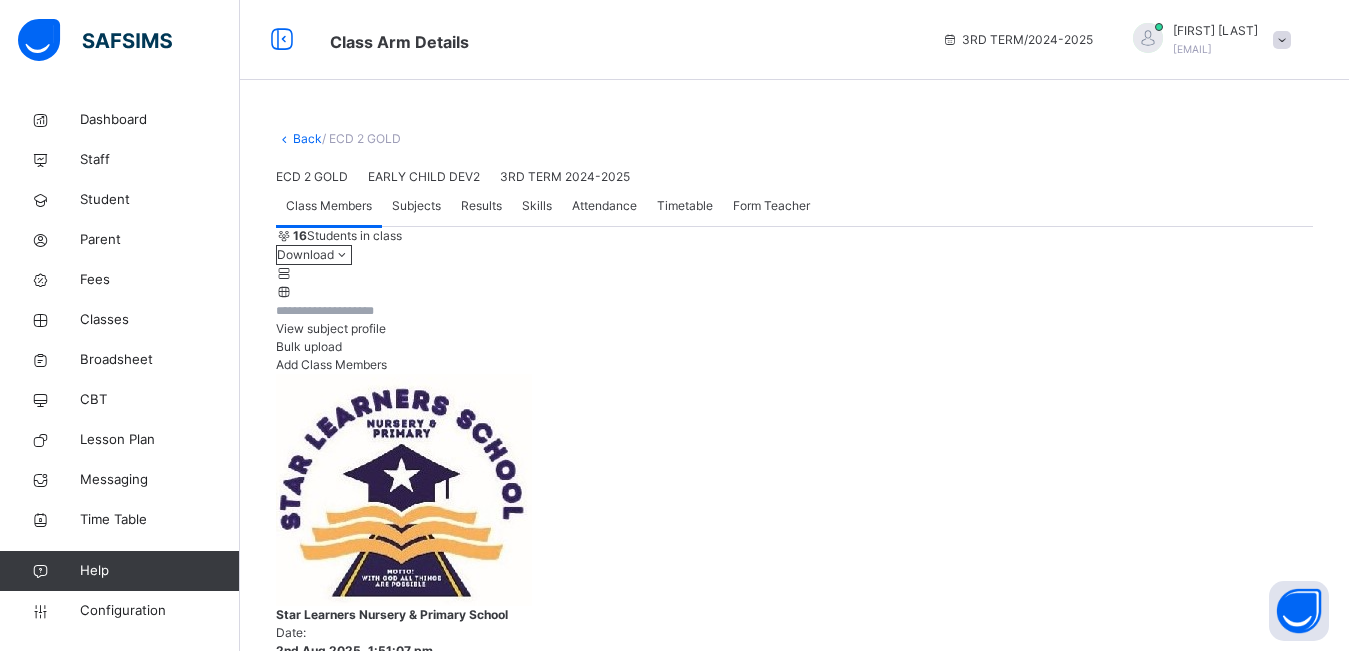 click on "Skills" at bounding box center (537, 206) 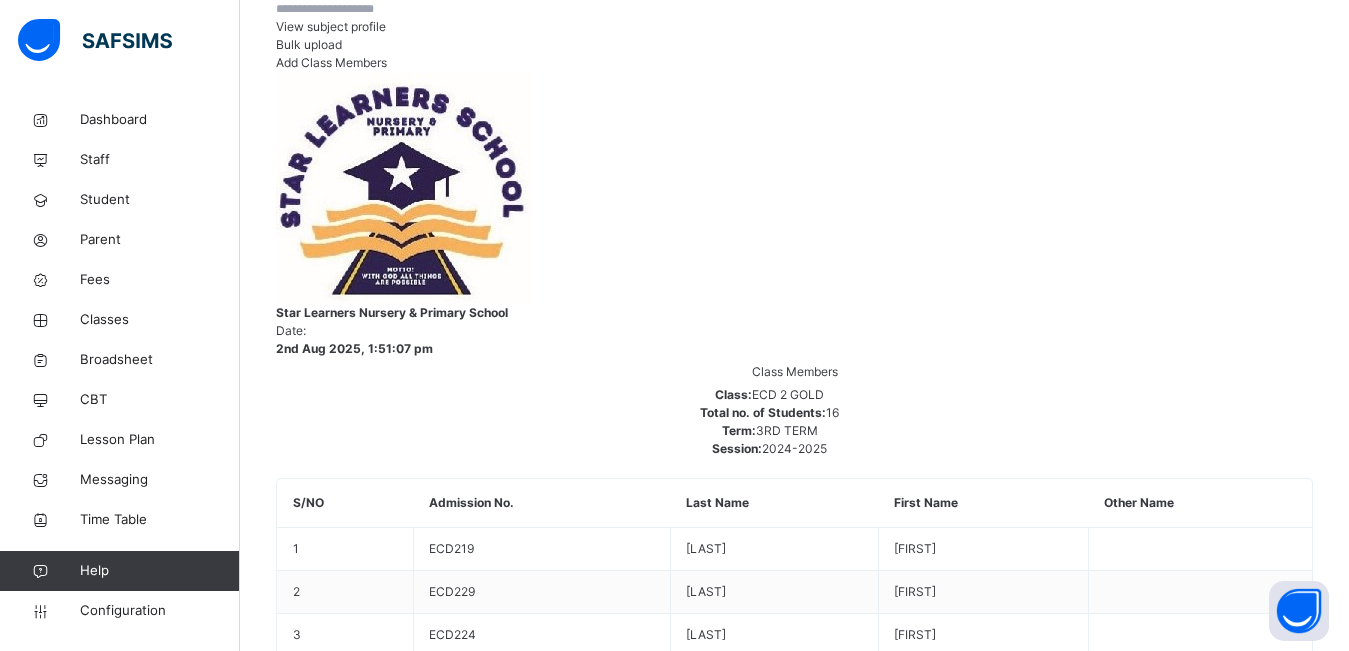 scroll, scrollTop: 356, scrollLeft: 0, axis: vertical 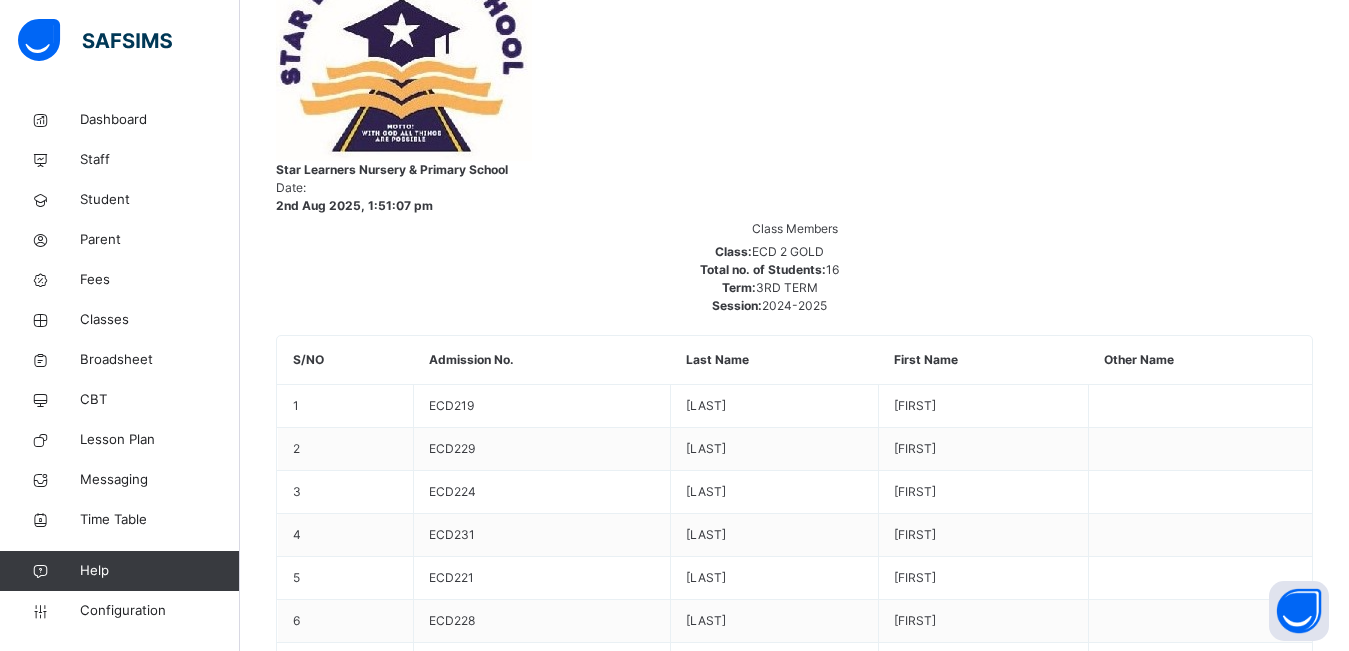 click on "[FIRST] [LAST] ECD219" at bounding box center [416, 4201] 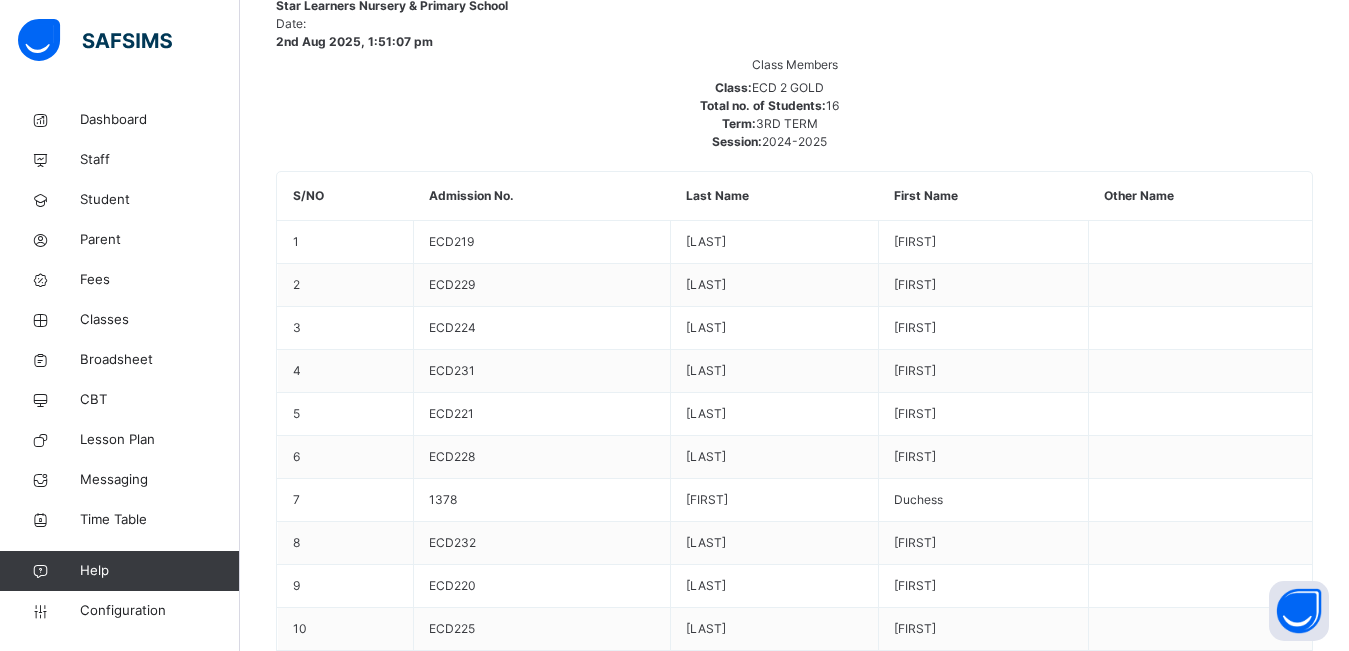 scroll, scrollTop: 606, scrollLeft: 0, axis: vertical 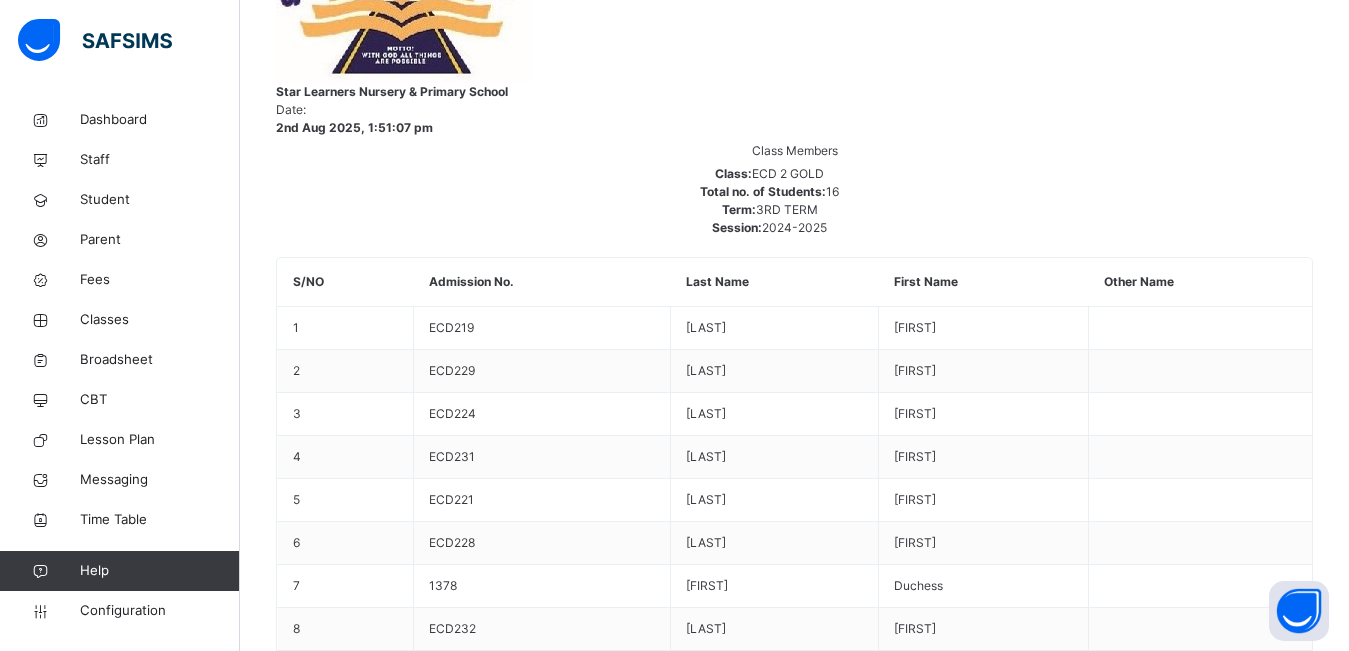 drag, startPoint x: 1069, startPoint y: 315, endPoint x: 989, endPoint y: 335, distance: 82.46211 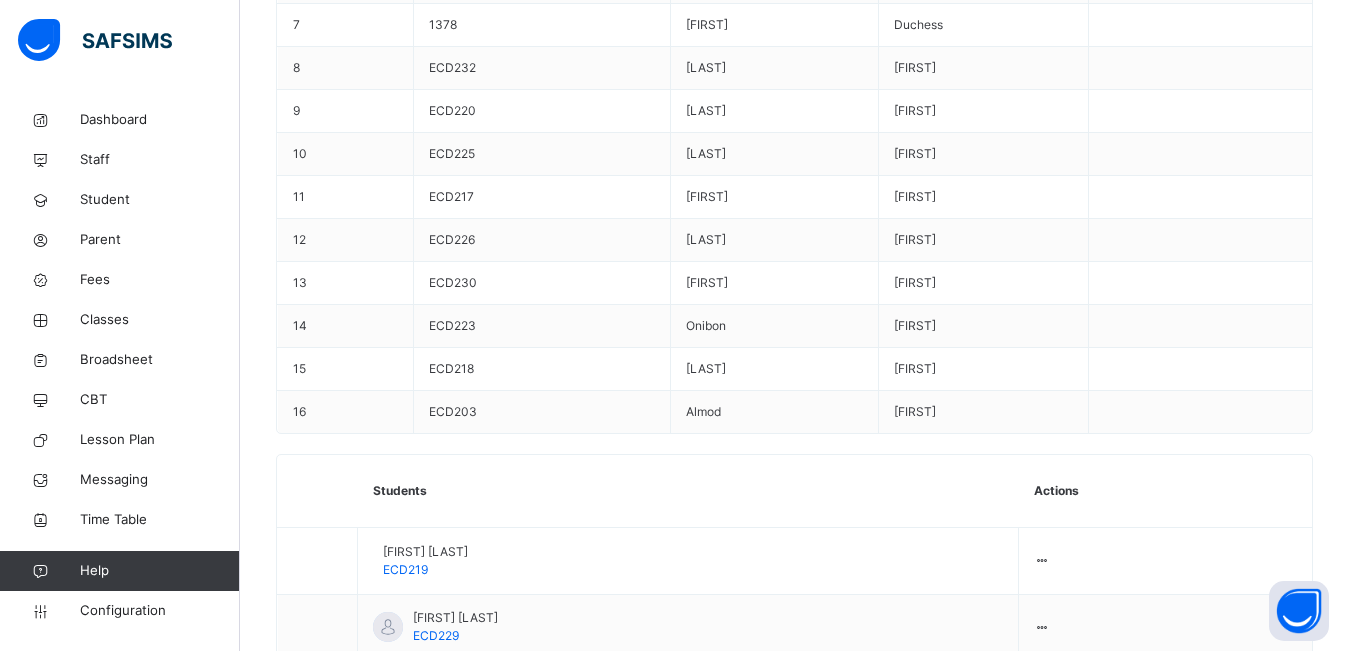 scroll, scrollTop: 1093, scrollLeft: 0, axis: vertical 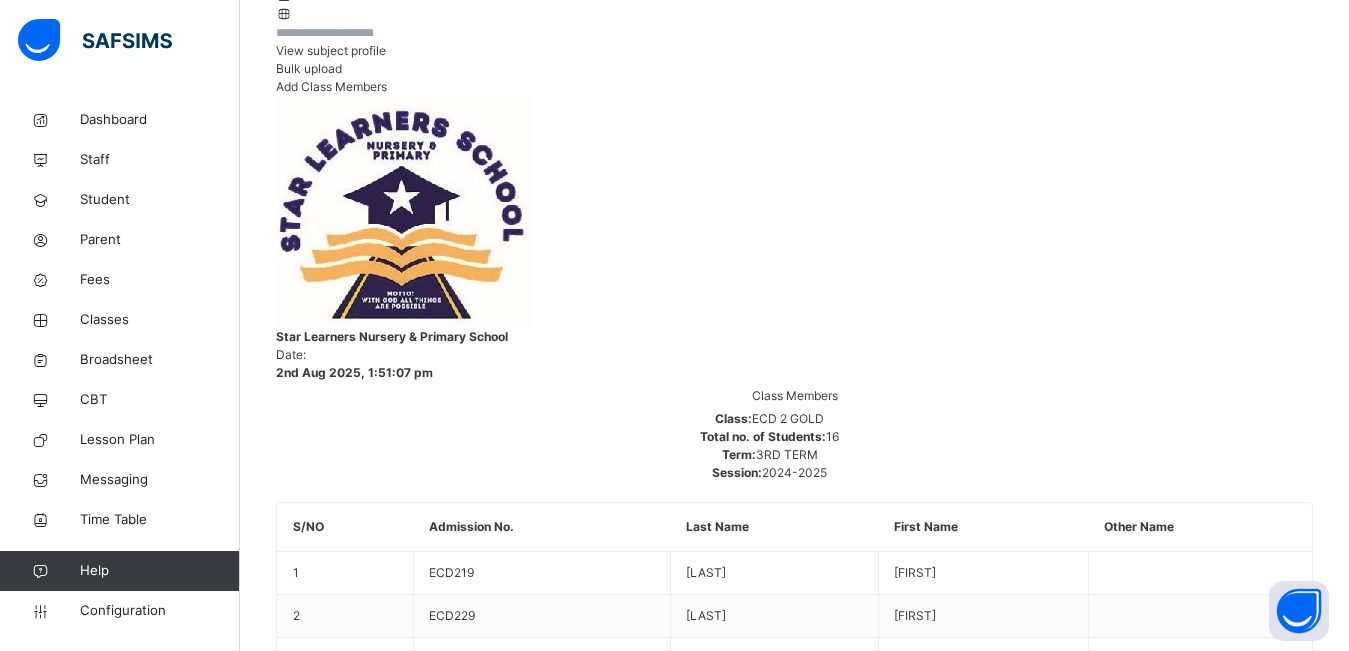click at bounding box center [1283, 4209] 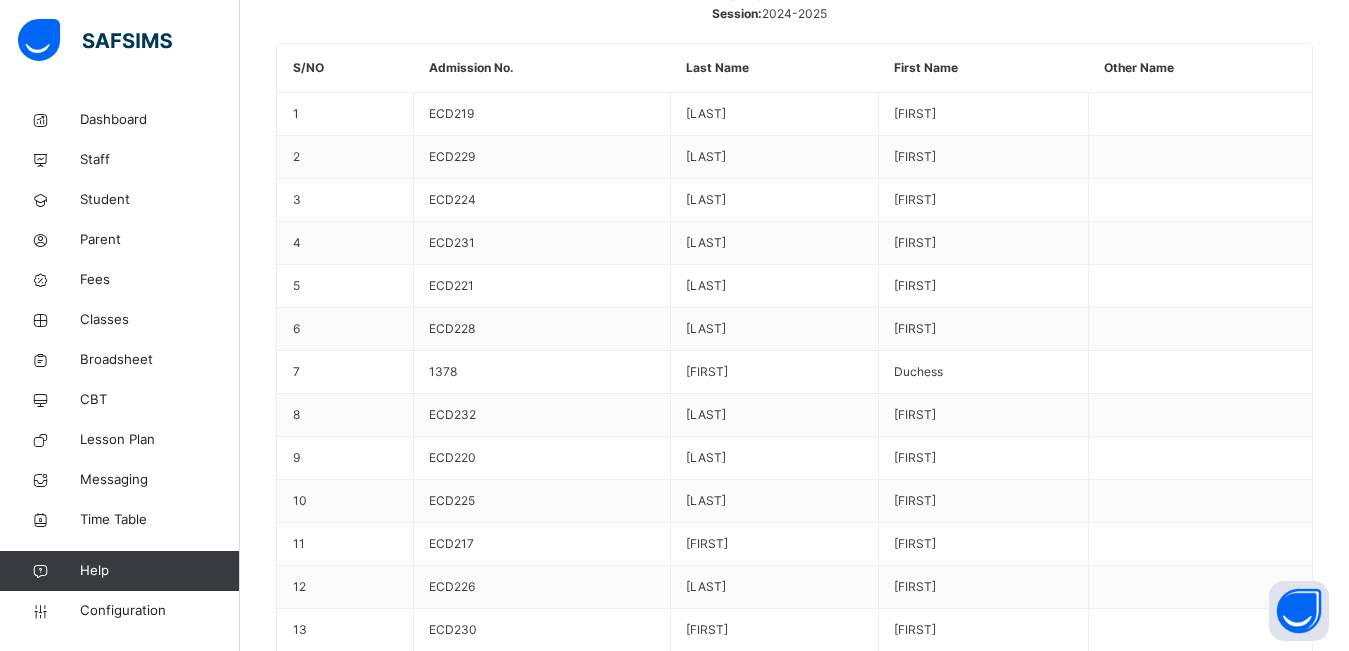 scroll, scrollTop: 713, scrollLeft: 0, axis: vertical 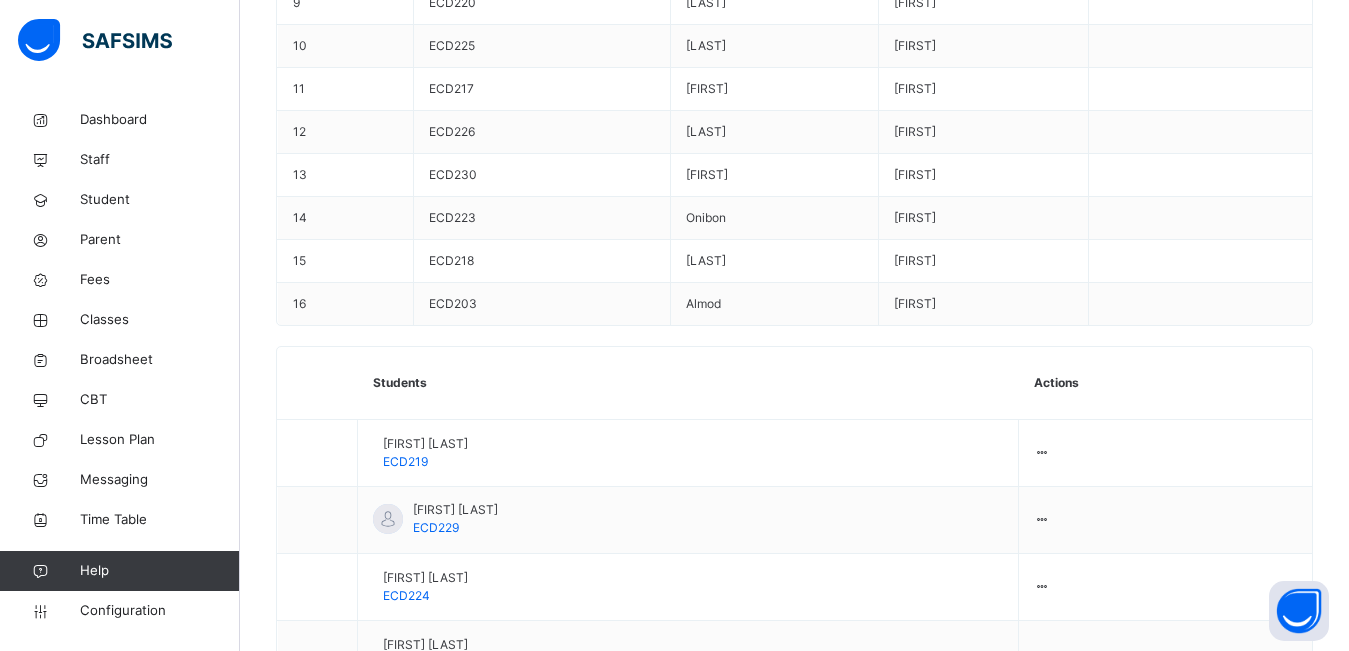 click on "Class Arm Details     3RD TERM  /  2024-2025   [FIRST]  [LAST] [EMAIL] Dashboard Staff Student Parent Fees Classes Broadsheet CBT Lesson Plan Messaging Time Table Assessment Format   Help   Configuration Onboarding Great job! You have finished setting up all essential configurations. Our wizard which has lots of in-built templates will continue to guide you through with the academic configurations. Academic Configuration Steps Continue × Idle Mode Due to inactivity you would be logged out to the system in the next   15mins , click the "Resume" button to keep working or the "Log me out" button to log out of the system. Log me out Resume Back  / ECD 2 GOLD ECD 2 GOLD EARLY CHILD DEV2 3RD TERM 2024-2025 Class Members Subjects Results Skills Attendance Timetable Form Teacher Skills More Options   16  Students in class Download Pdf Report Excel Report View subject profile Bulk upload Add Class Members Star Learners Nursery & Primary School Date: [DATE], [TIME] Class Members Class:  16" at bounding box center (674, 3389) 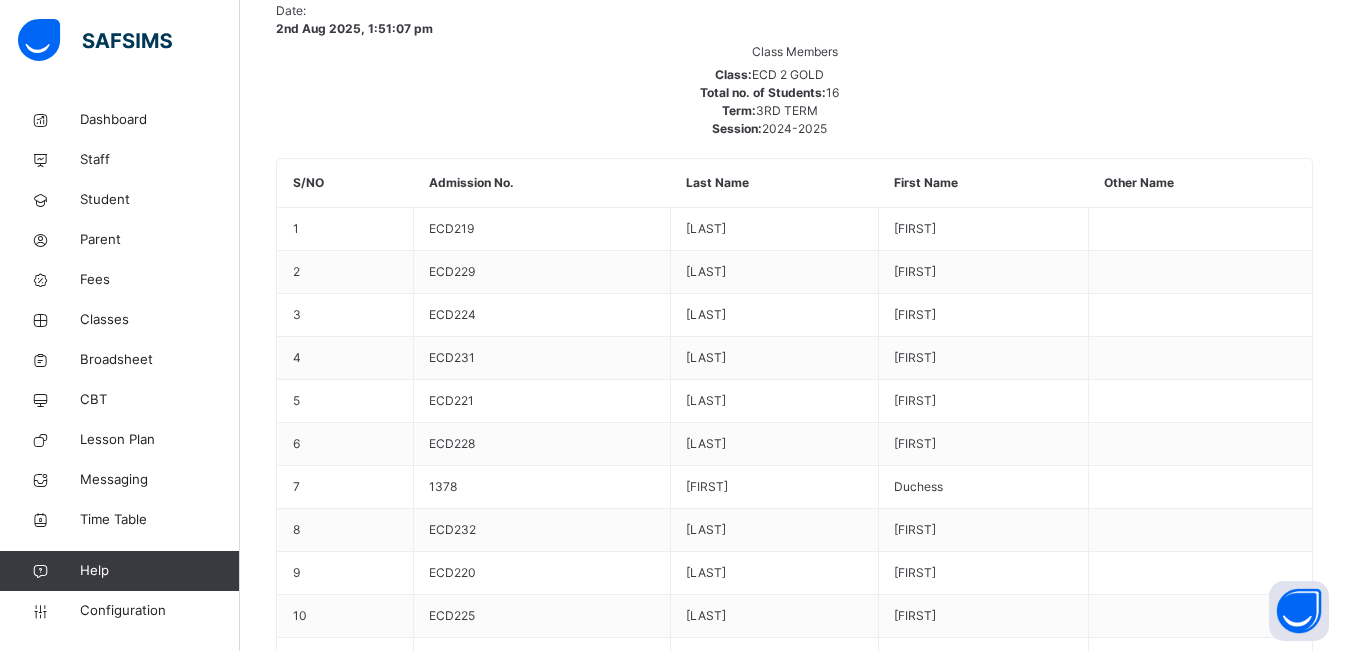 scroll, scrollTop: 243, scrollLeft: 0, axis: vertical 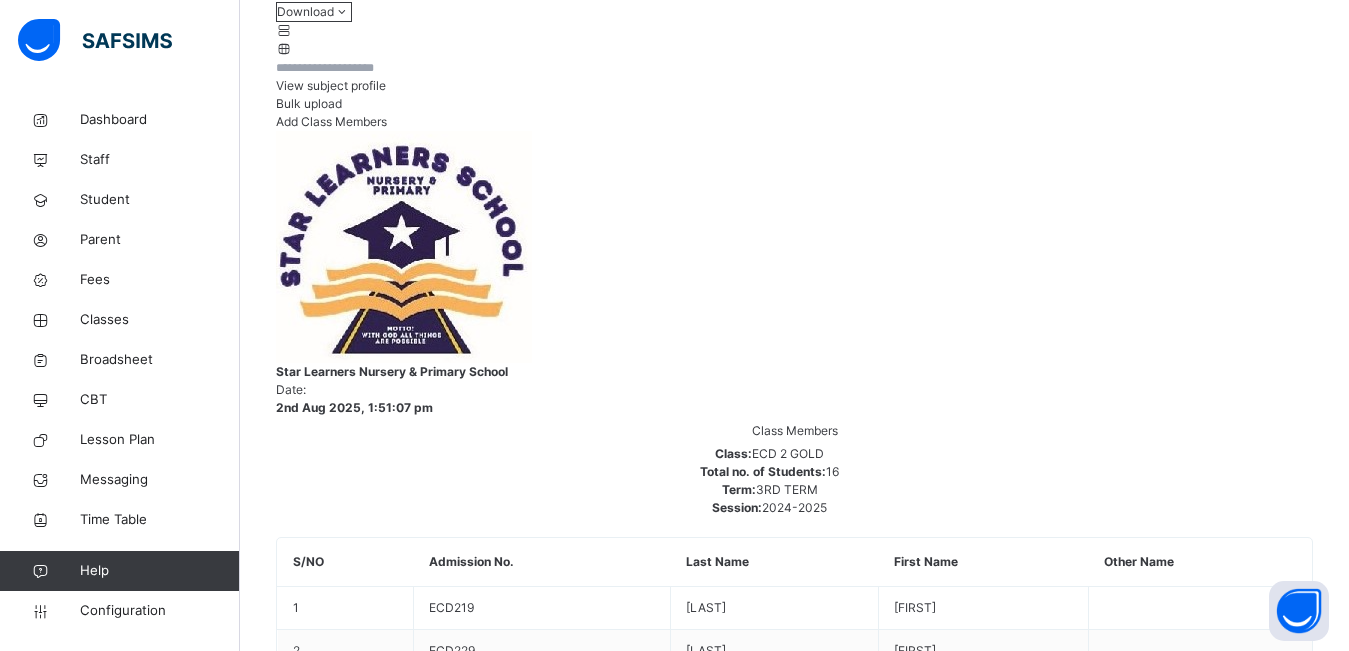 click at bounding box center (1283, 4244) 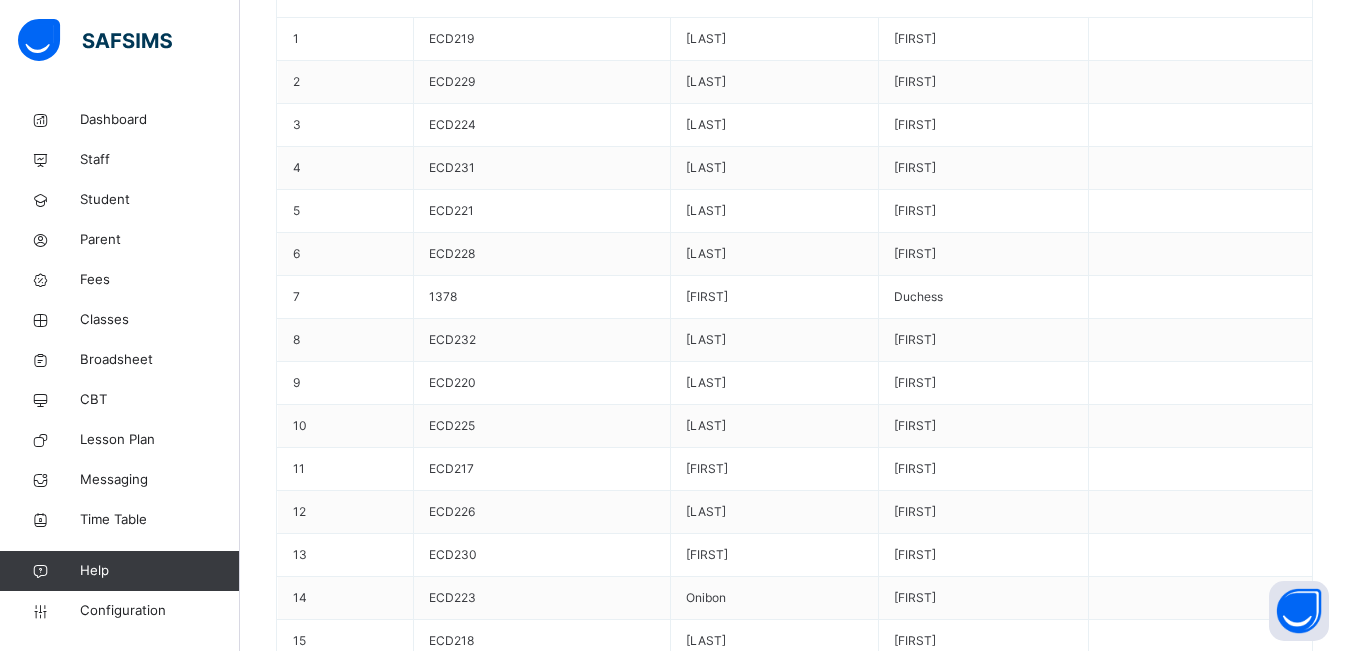 click on "Back / ECD 2 GOLD ECD 2 GOLD EARLY CHILD DEV2 3RD TERM 2024-2025 Class Members Subjects Results Skills Attendance Timetable Form Teacher Skills More Options 16 Students in class DownloadPdf Report Excel Report View subject profile Bulk upload Add Class Members Star Learners Nursery & Primary School Date: [DATE], [TIME] Class Members Class: ECD 2 GOLD Total no. of Students: 16 Term: 3RD TERM Session: 2024-2025 S/NO Admission No. Last Name First Name Other Name 1 ECD219 [LAST] [FIRST] 2 ECD229 [LAST] [FIRST] 3 ECD224 [LAST] [FIRST] 4 ECD231 [LAST] [FIRST] 5 ECD221 [FIRST] [FIRST] 6 ECD228 [LAST] [FIRST] 7 1378 [FIRST] [LAST] 8 ECD232 [LAST] [FIRST] 9 ECD220 [LAST] [FIRST] 10 ECD225 [LAST] [FIRST] 11 ECD217 [FIRST] [FIRST] 12 ECD226 [LAST] [FIRST] 13 ECD230 [LAST] [FIRST] 14 ECD223 [LAST] [FIRST] 15 ECD218 [LAST] [FIRST] 16 ECD203 [LAST] [FIRST] Students Actions [FIRST] [LAST] ECD219 View Profile Remove from Class Transfer Student [FIRST] [LAST] ECD229 ECD224 1378" at bounding box center [794, 3819] 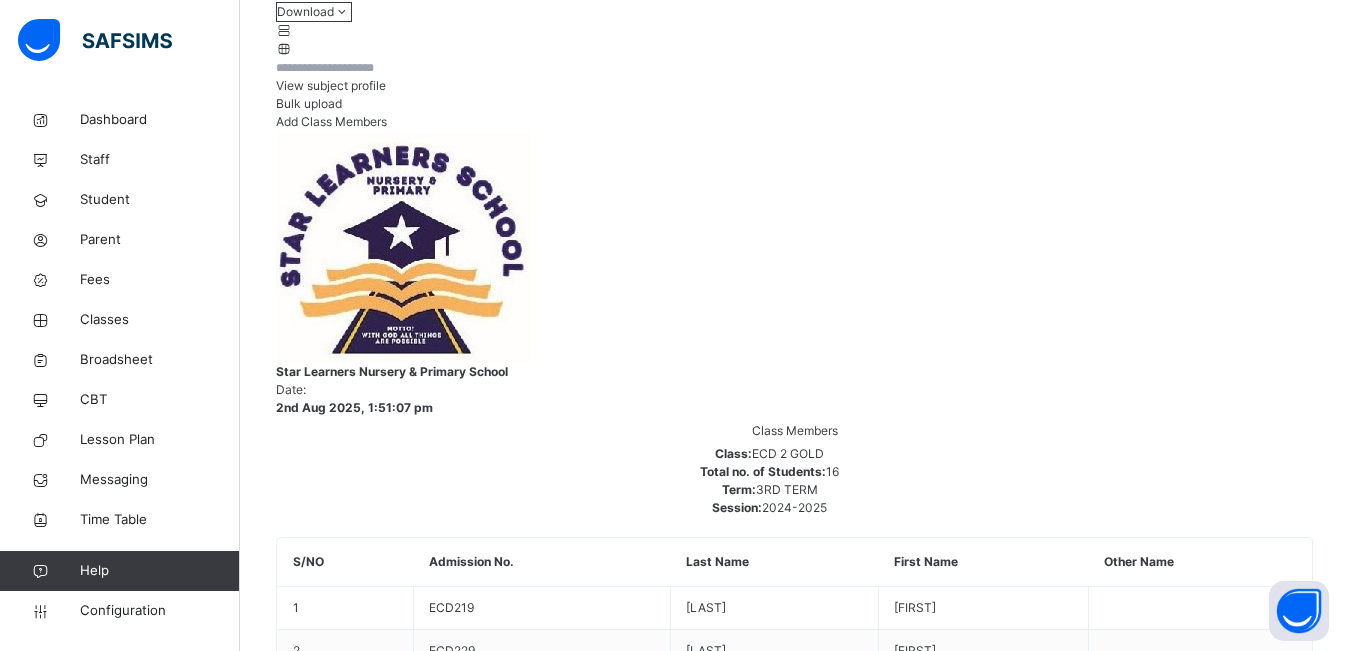 scroll, scrollTop: 812, scrollLeft: 0, axis: vertical 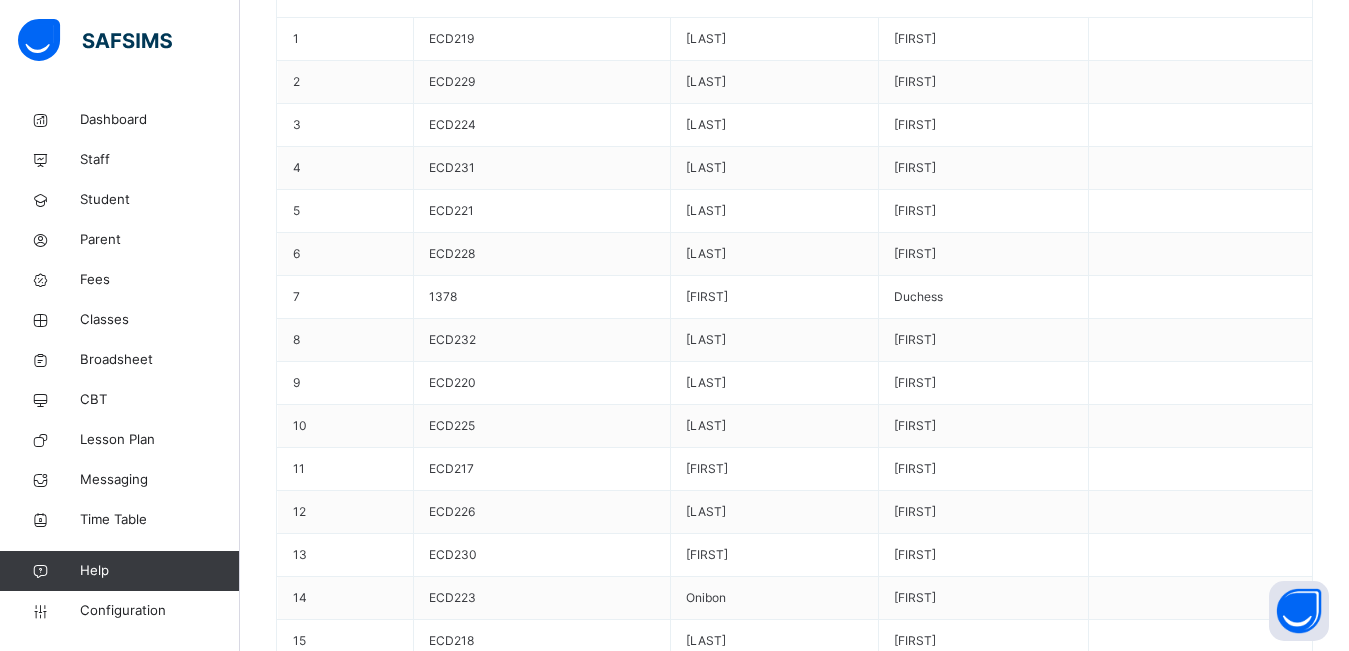 click on "5" at bounding box center (974, 4353) 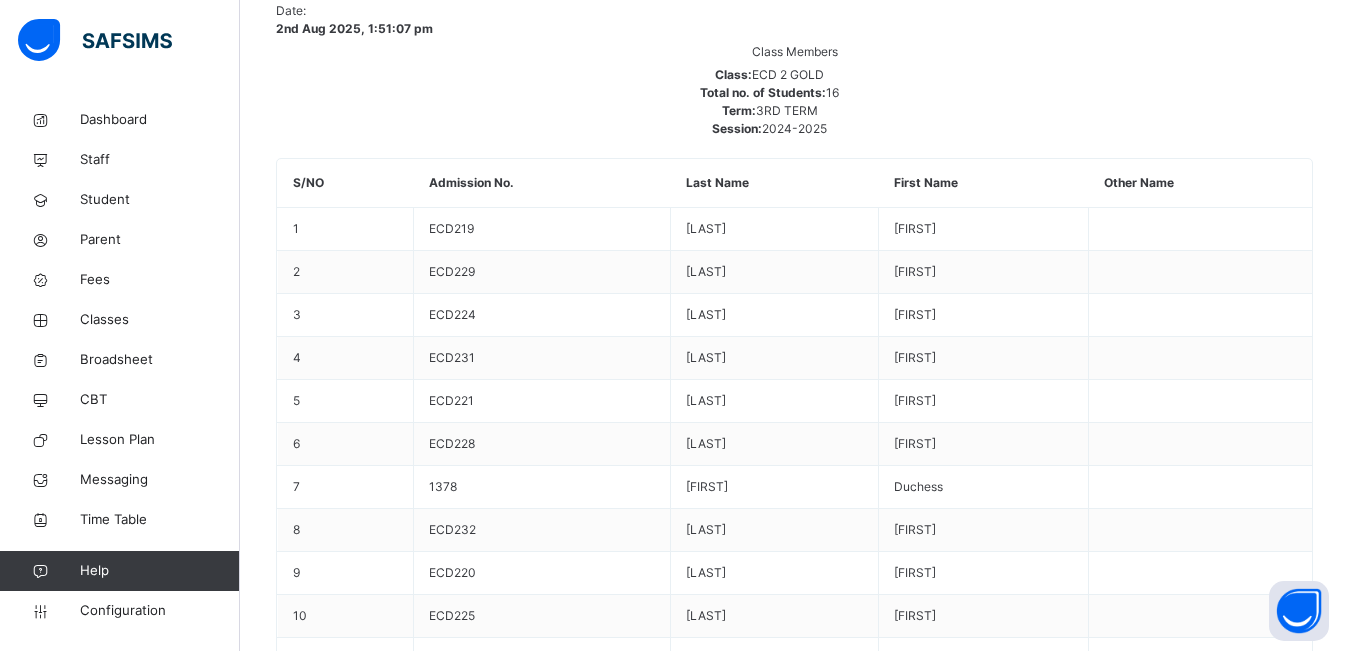 scroll, scrollTop: 53, scrollLeft: 0, axis: vertical 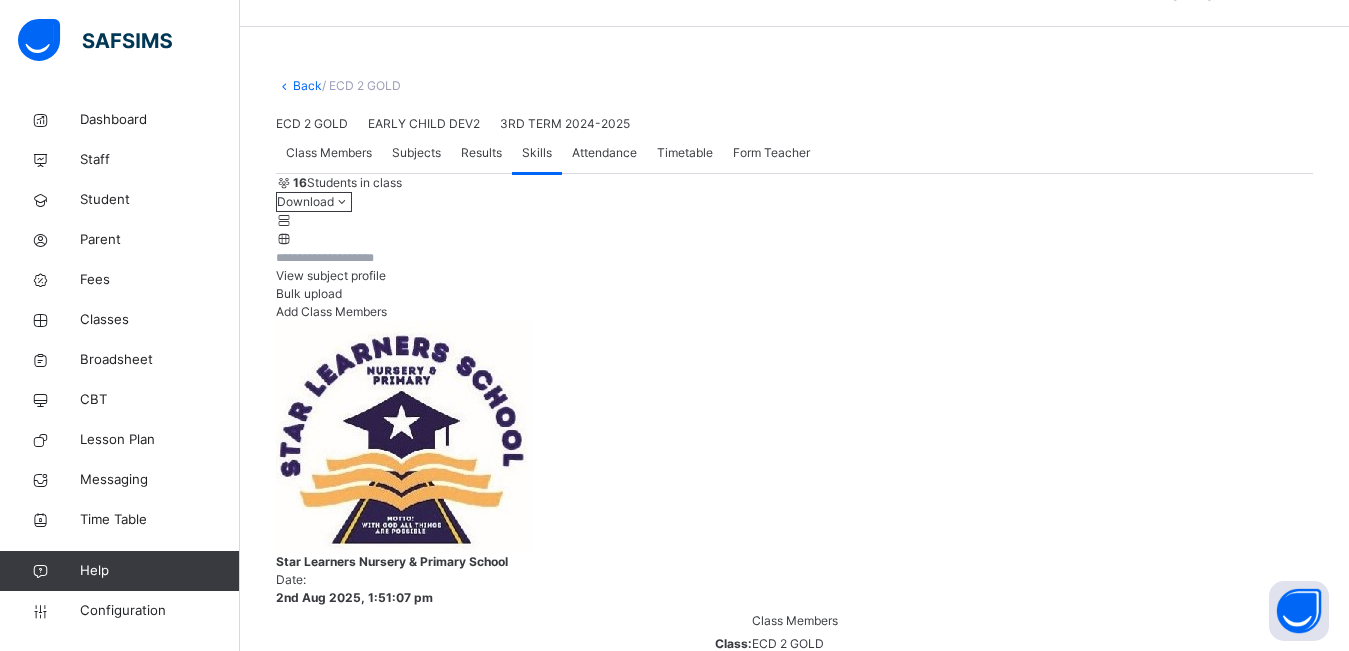 click at bounding box center [1283, 4434] 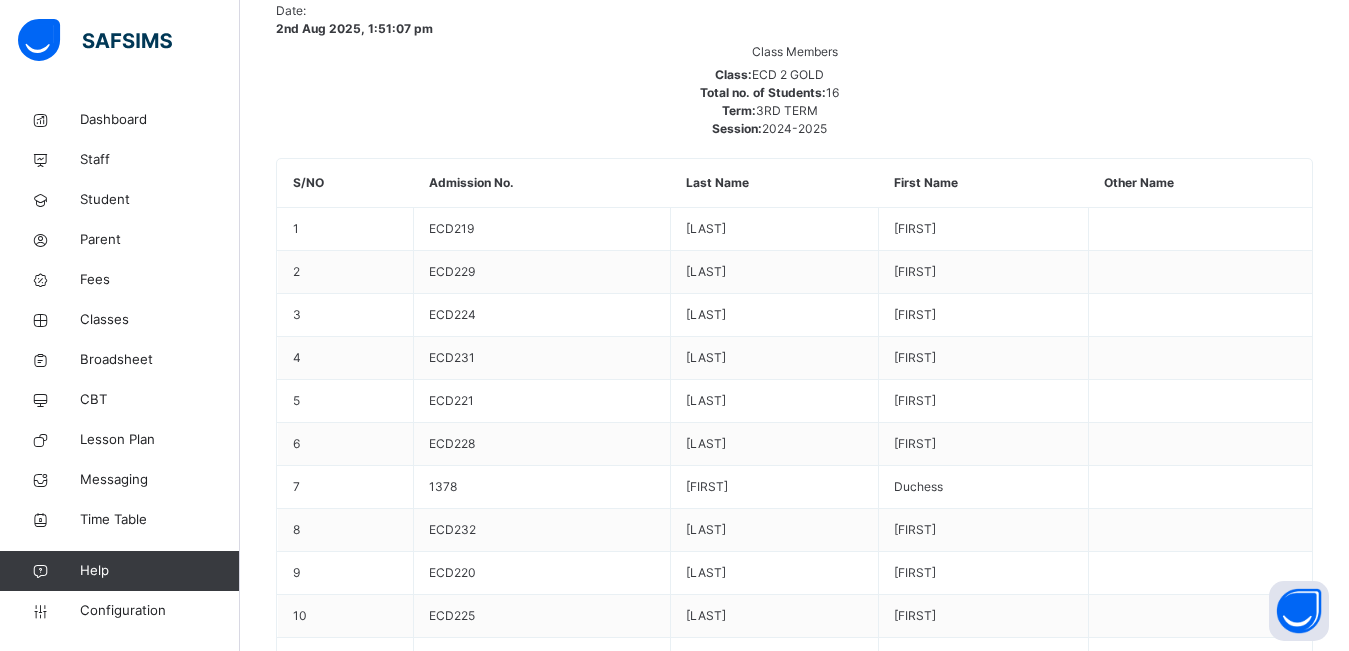 scroll, scrollTop: 53, scrollLeft: 0, axis: vertical 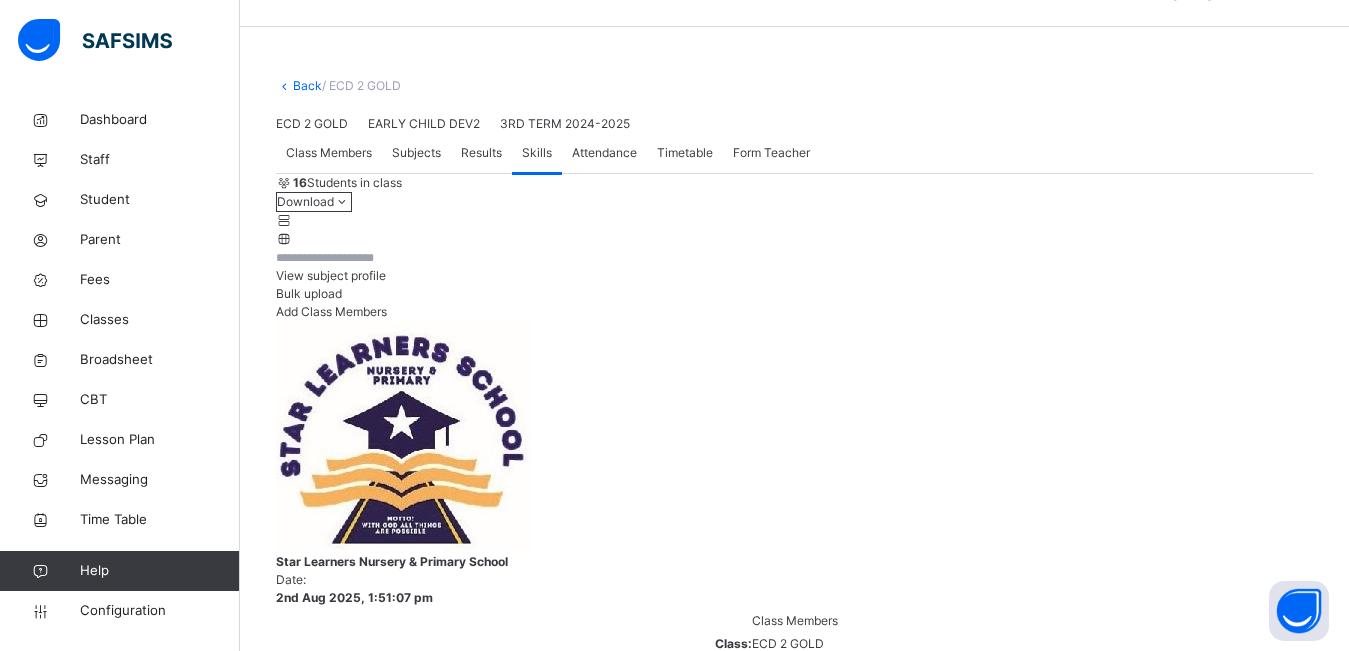 click at bounding box center (1283, 4434) 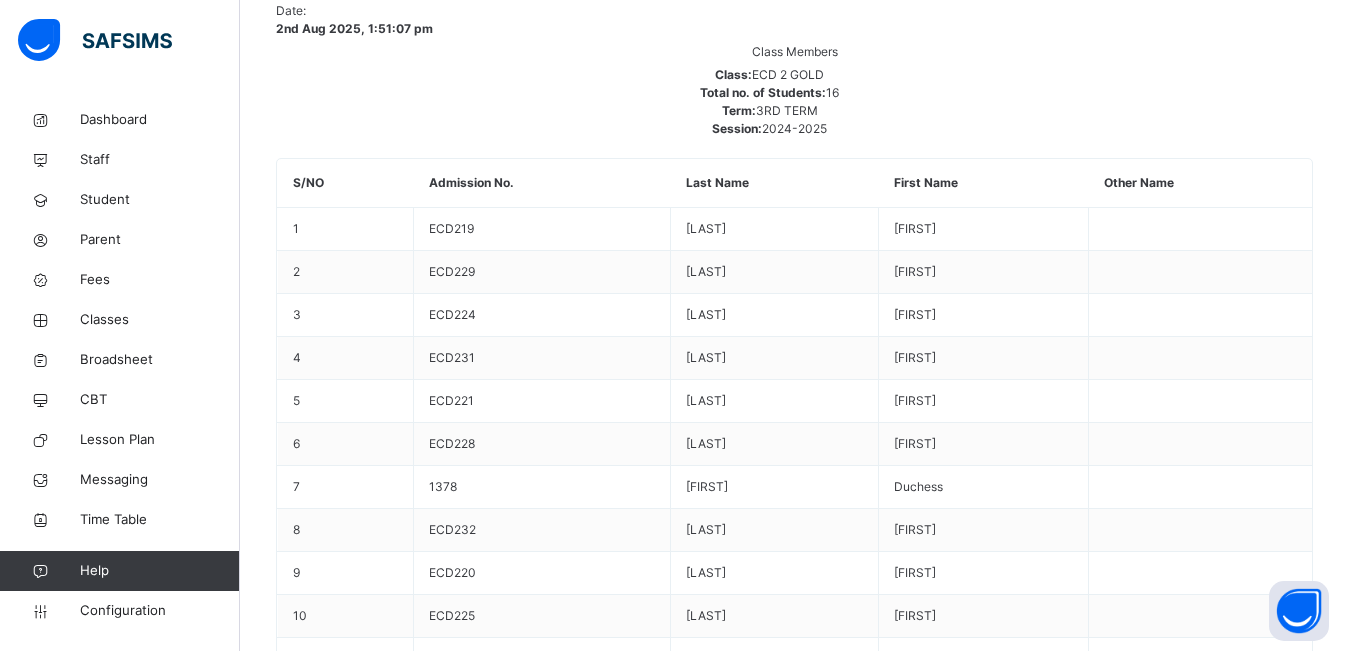 scroll, scrollTop: 53, scrollLeft: 0, axis: vertical 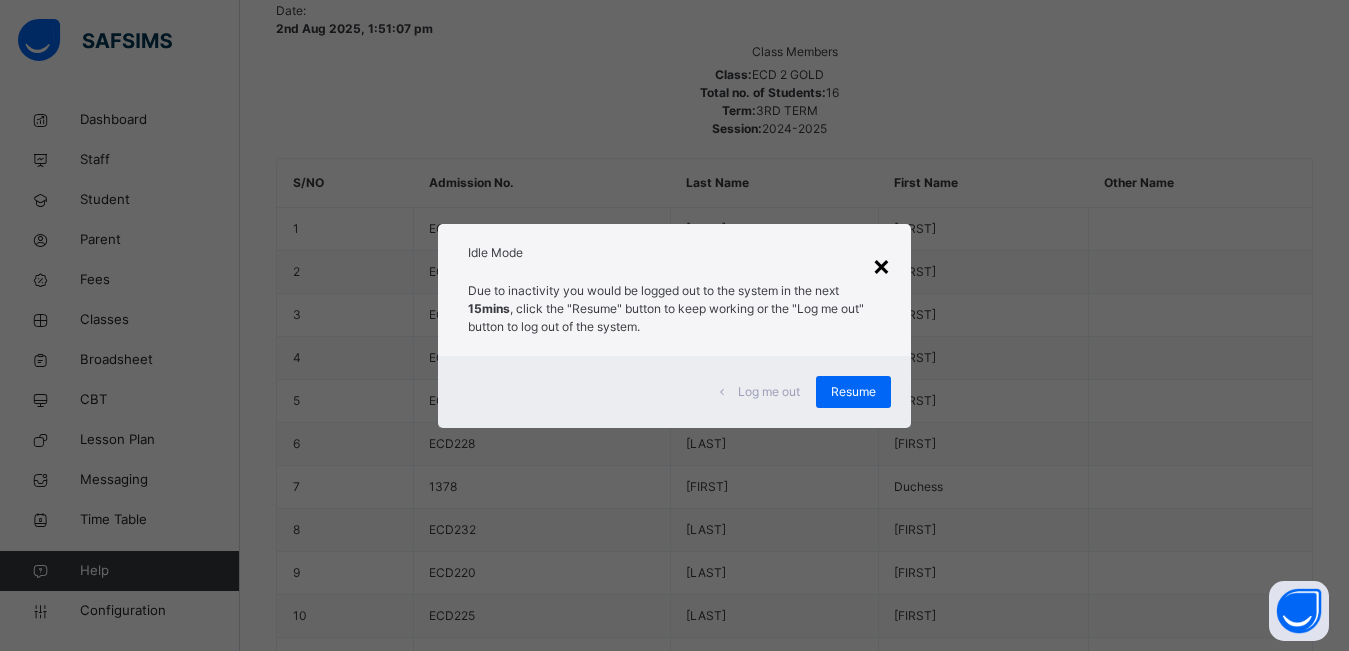click on "×" at bounding box center (881, 265) 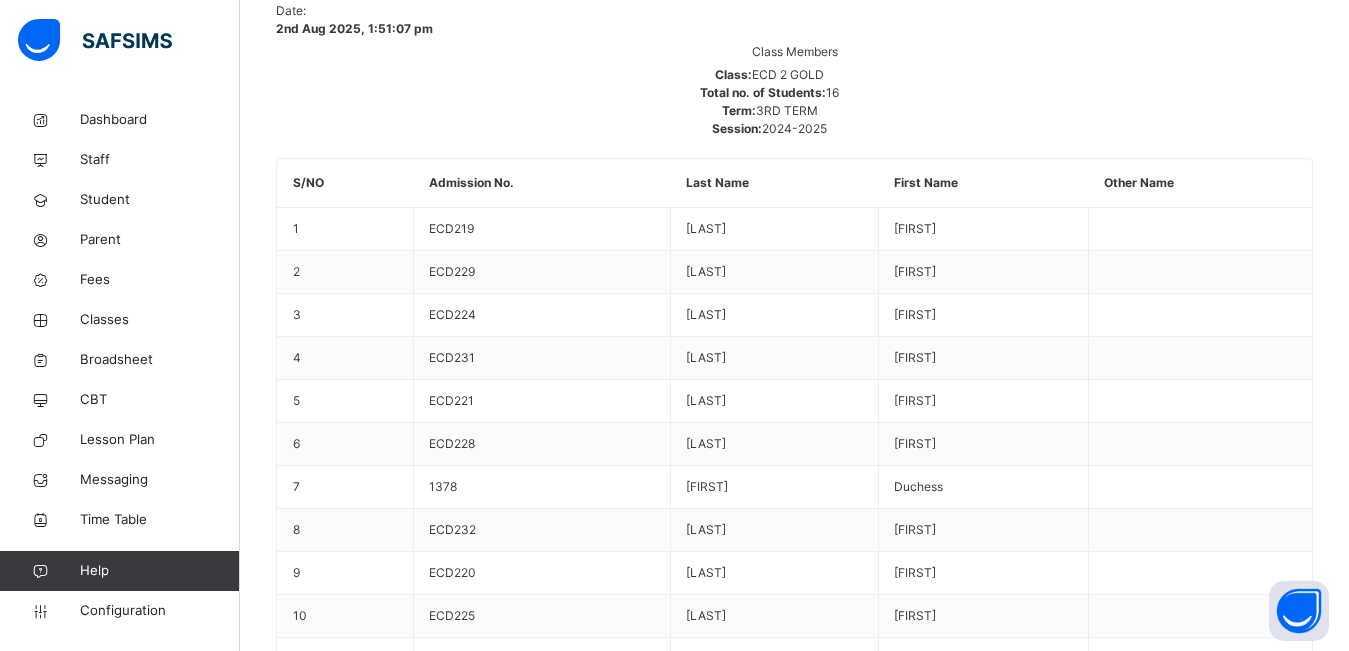 scroll, scrollTop: 53, scrollLeft: 0, axis: vertical 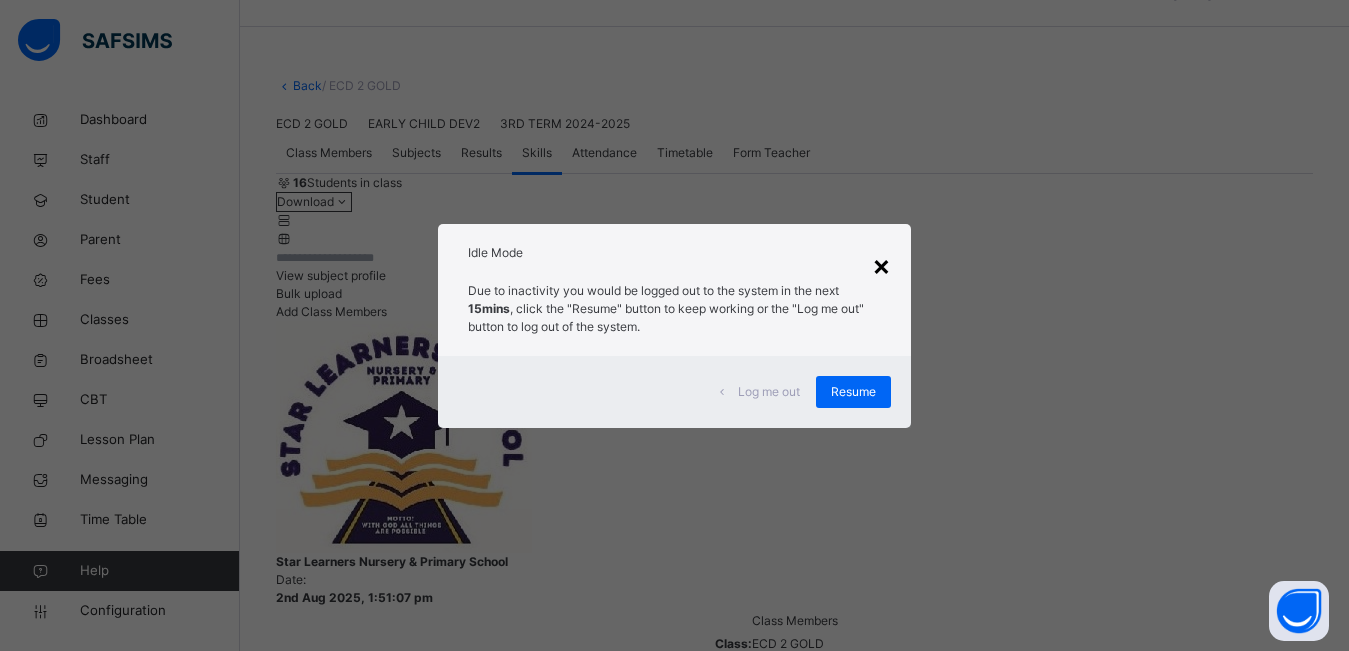 click on "×" at bounding box center (881, 265) 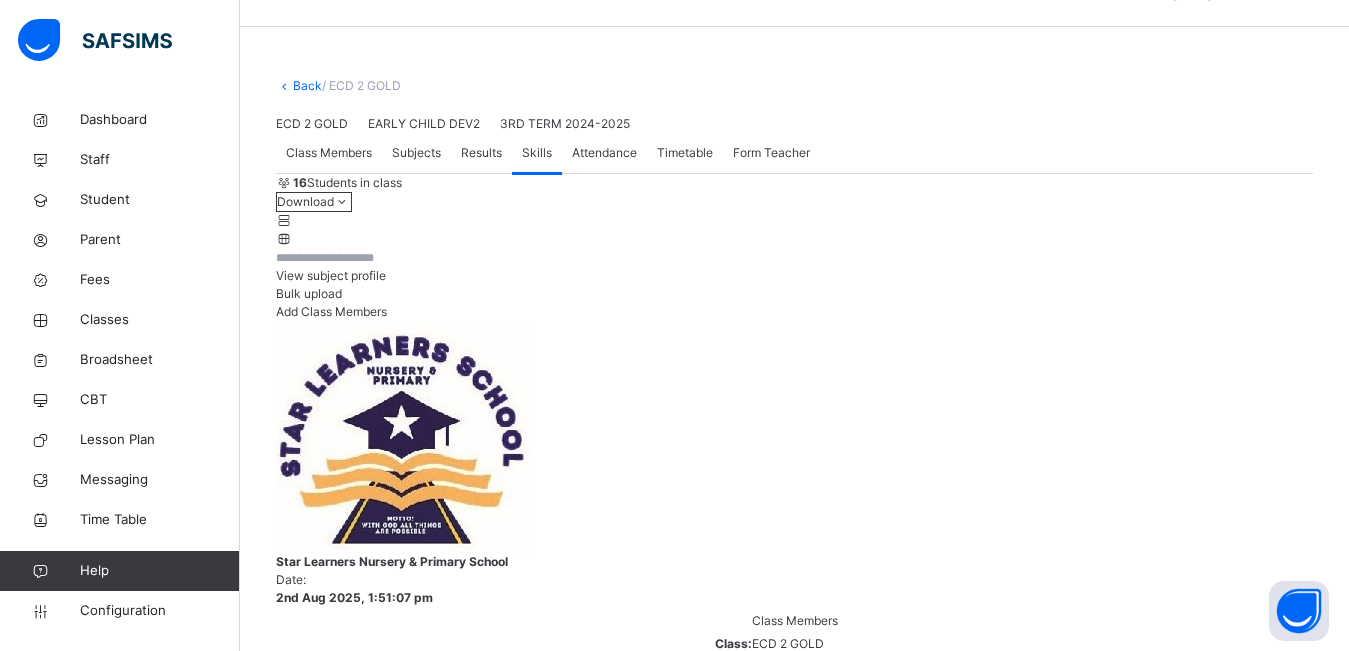 scroll, scrollTop: 622, scrollLeft: 0, axis: vertical 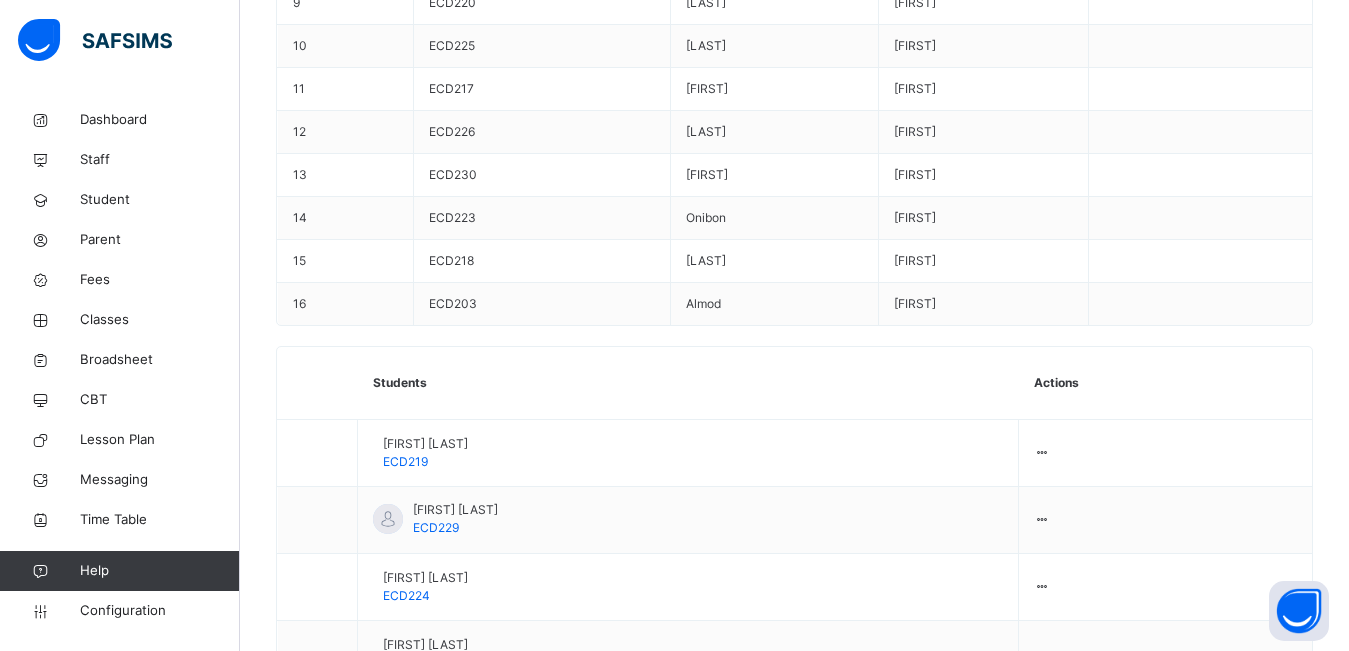 click on "3" at bounding box center [974, 4635] 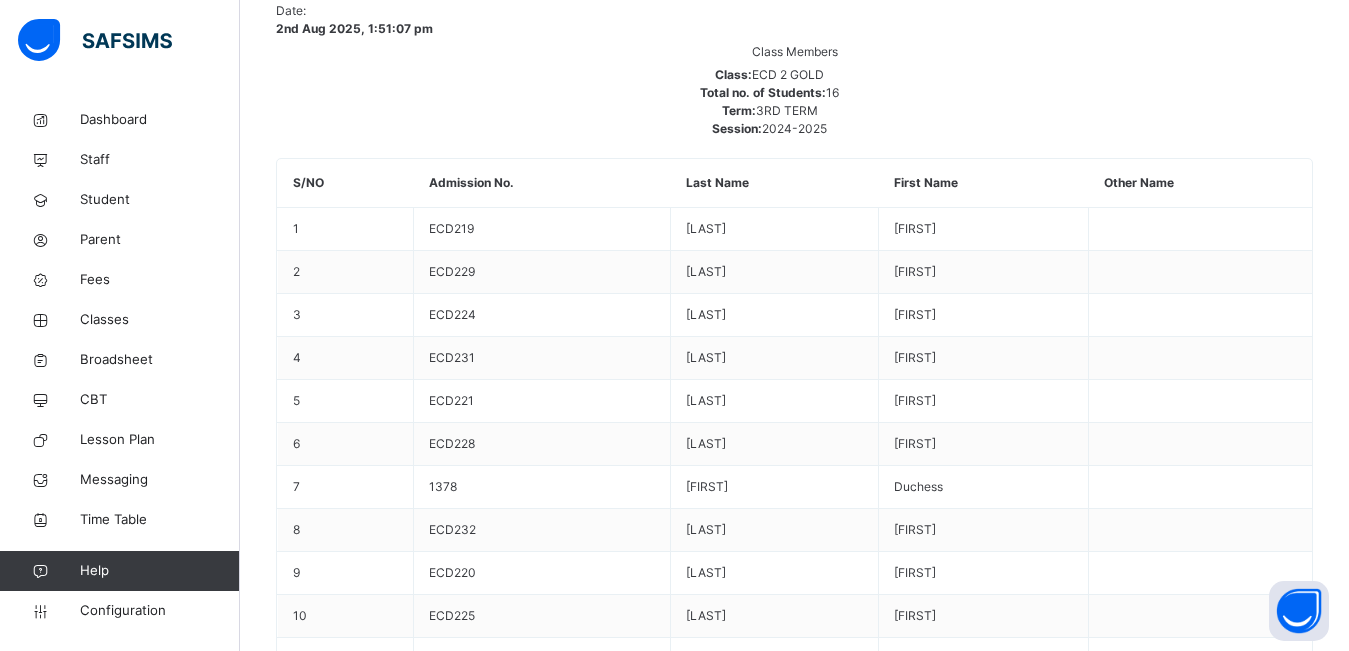 scroll, scrollTop: 53, scrollLeft: 0, axis: vertical 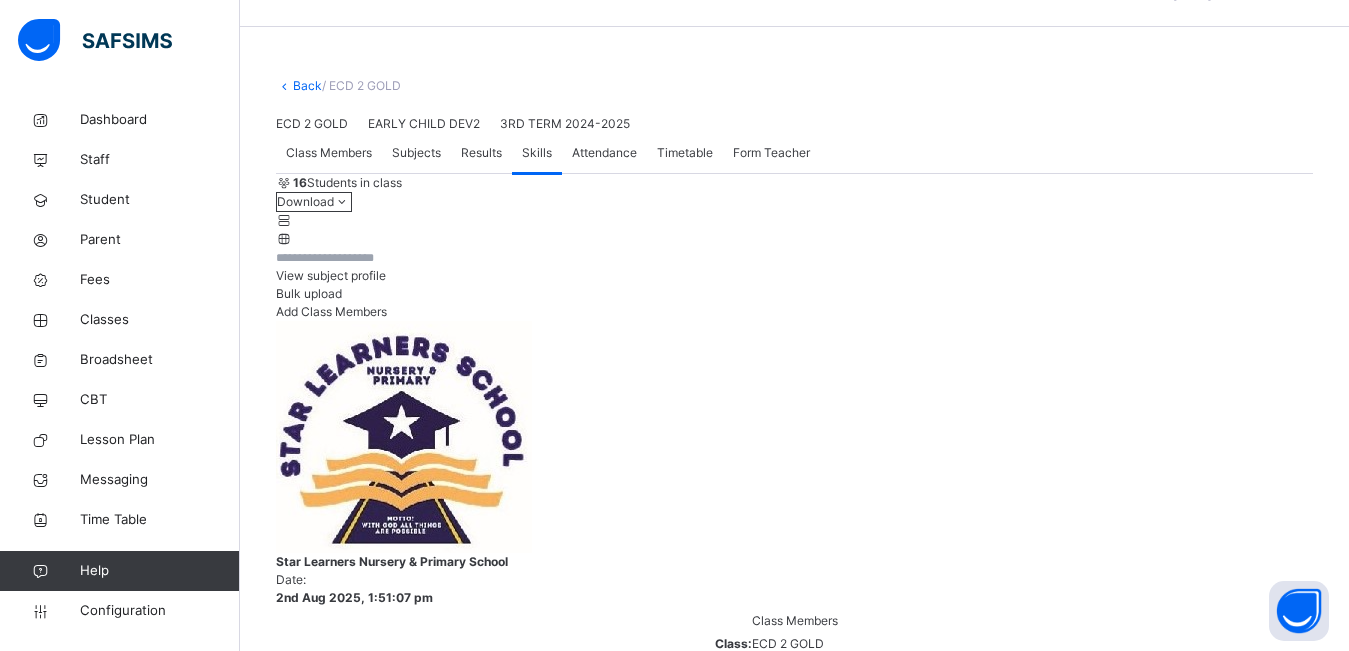 click at bounding box center [1283, 4434] 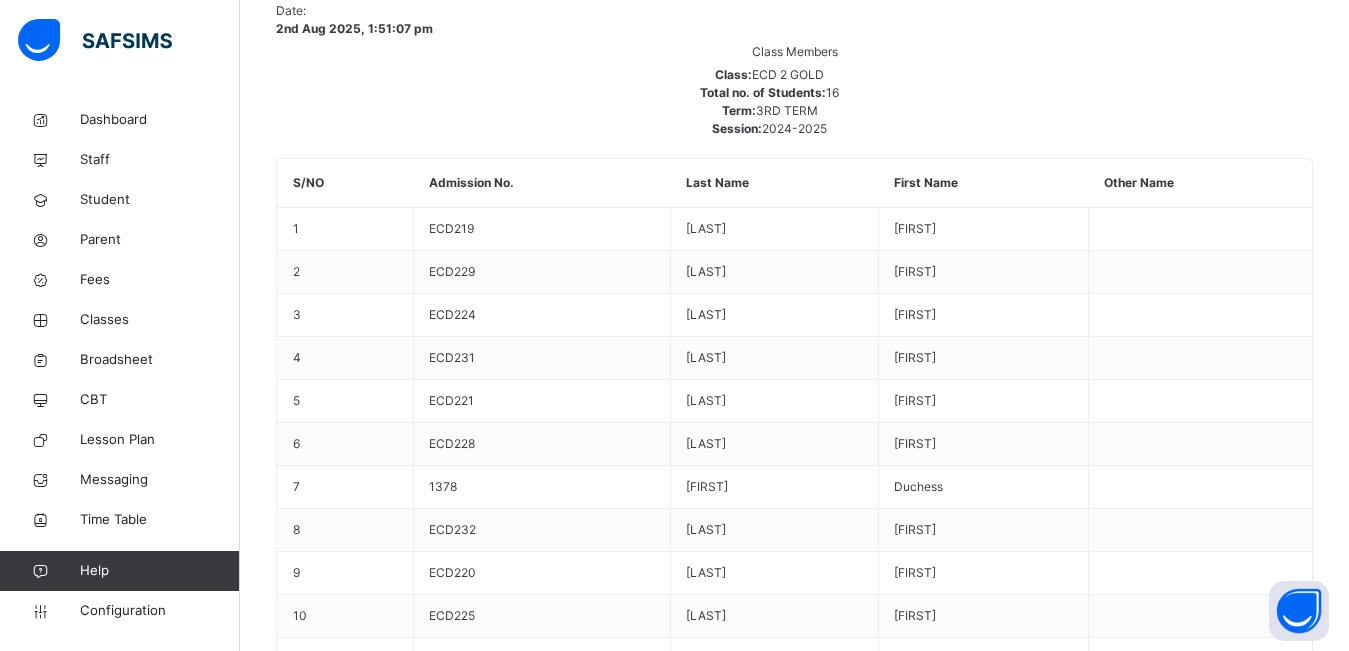 click on "5" at bounding box center (974, 4189) 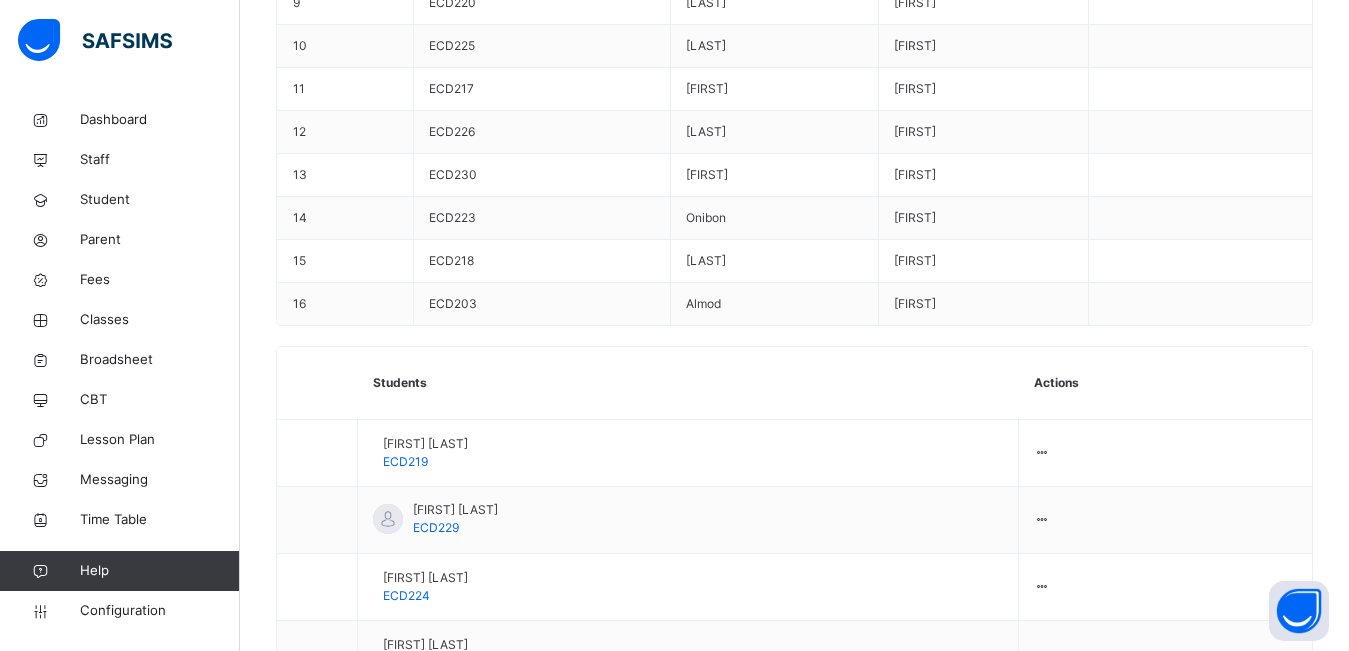 click on "4" at bounding box center [974, 4186] 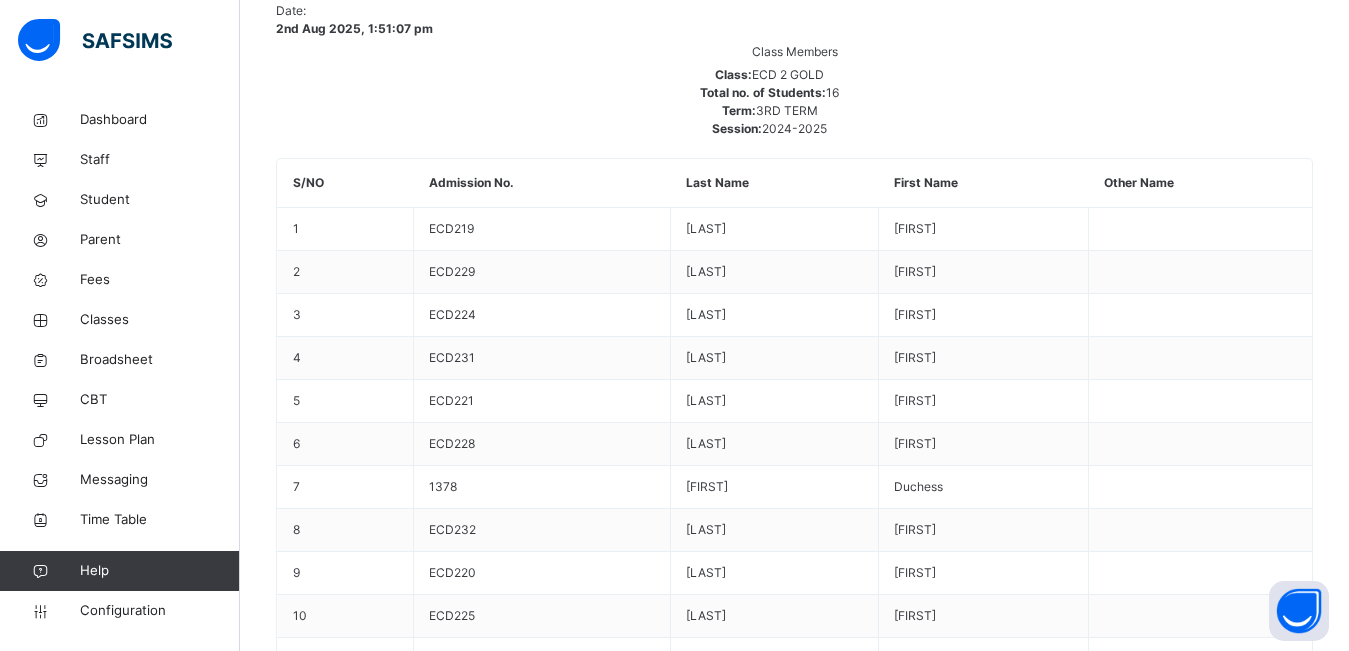 scroll, scrollTop: 53, scrollLeft: 0, axis: vertical 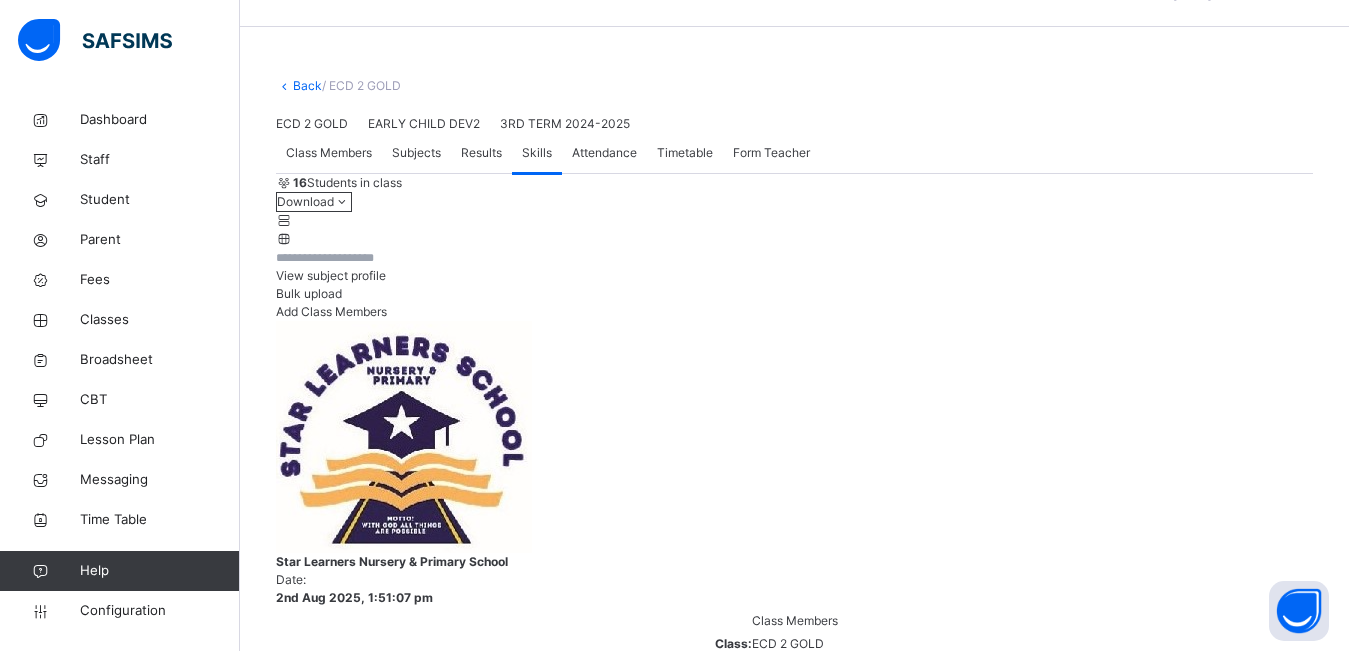 click at bounding box center [1283, 4434] 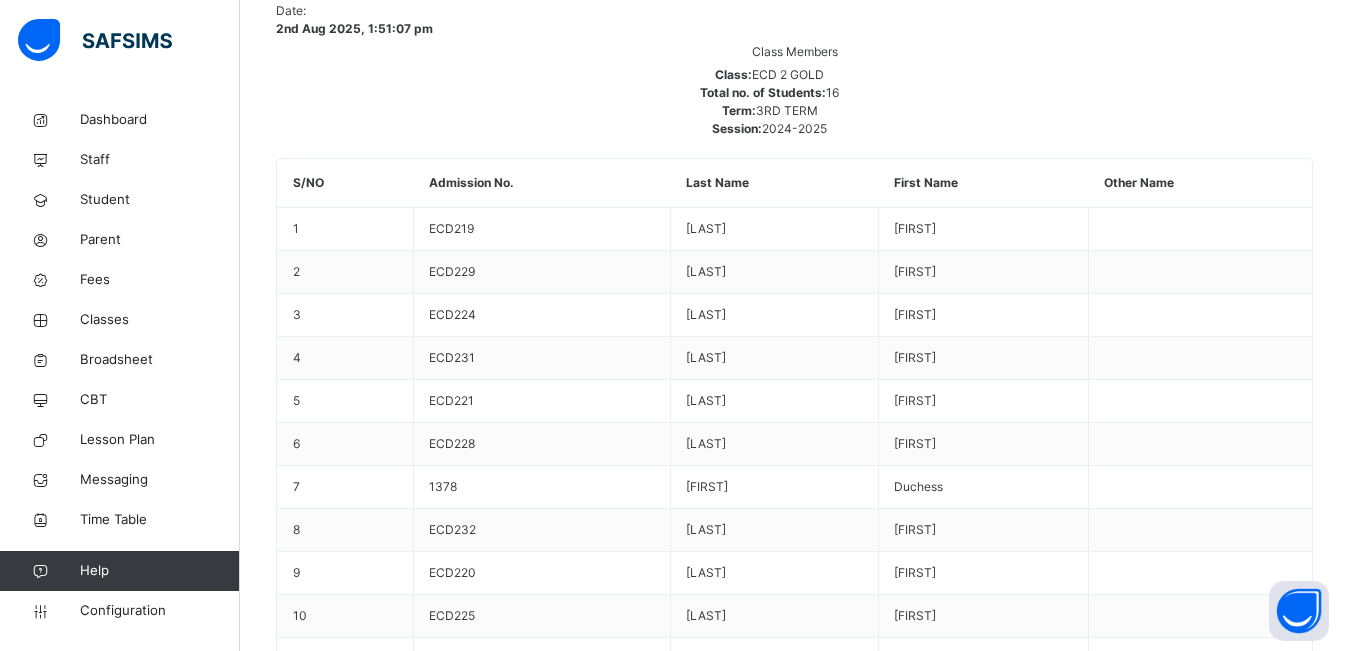 scroll, scrollTop: 53, scrollLeft: 0, axis: vertical 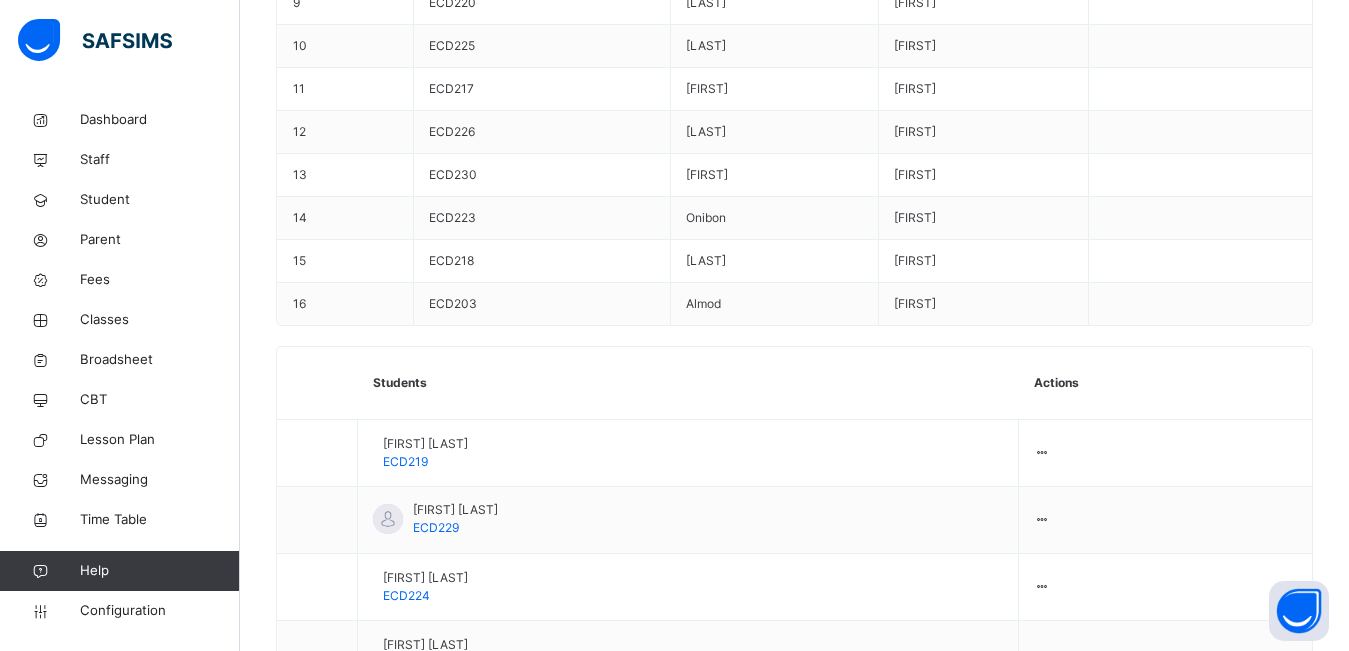 click on "5" at bounding box center [974, 4681] 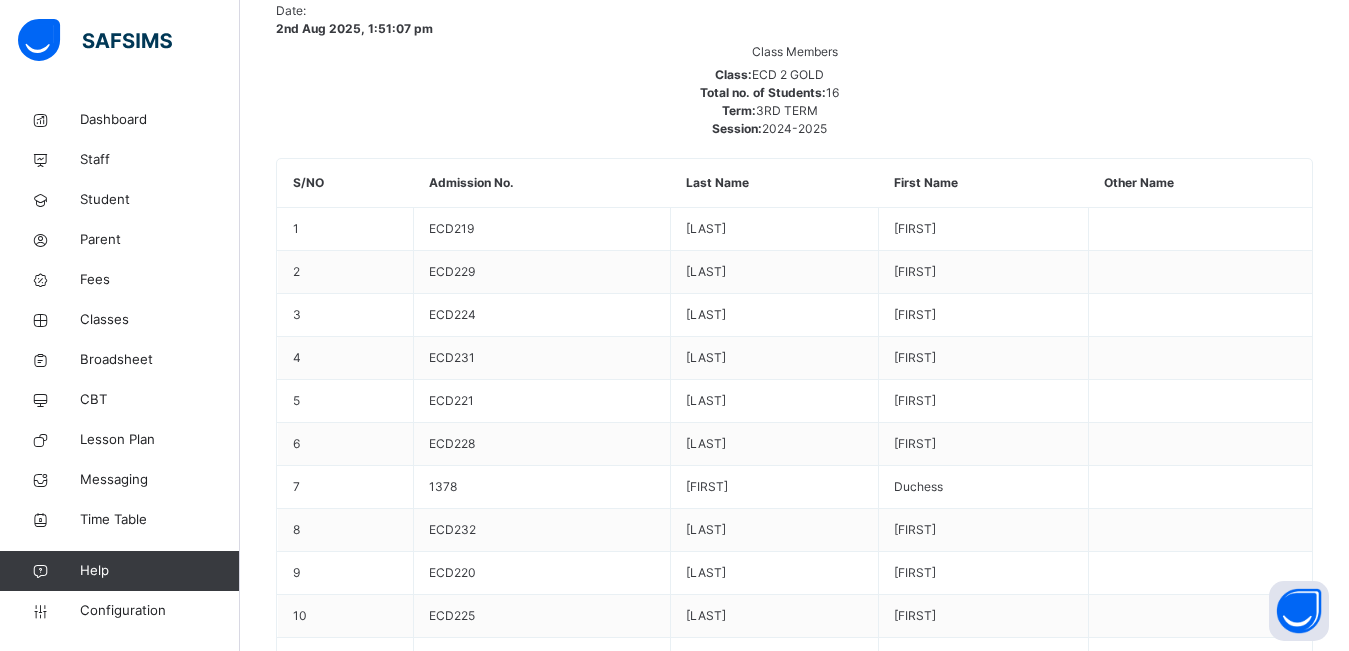 scroll, scrollTop: 53, scrollLeft: 0, axis: vertical 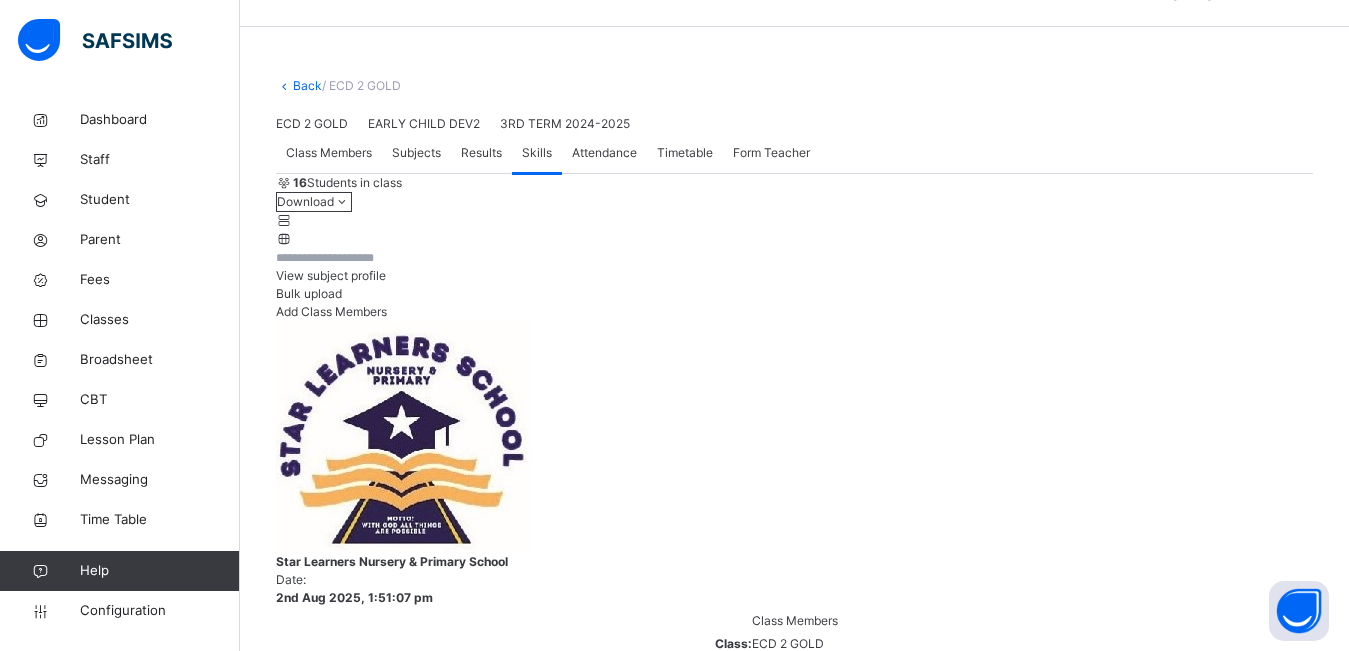 click at bounding box center [1283, 4434] 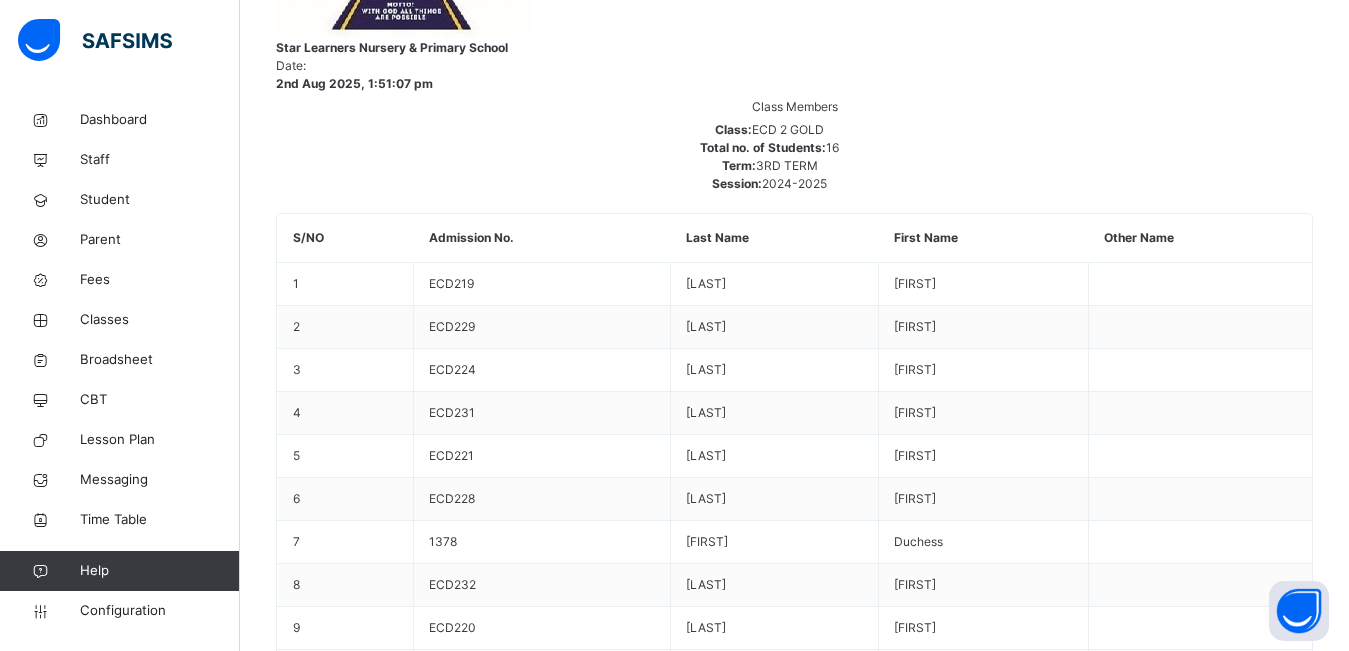 click on "[FIRST]  [LAST]" at bounding box center (416, 4334) 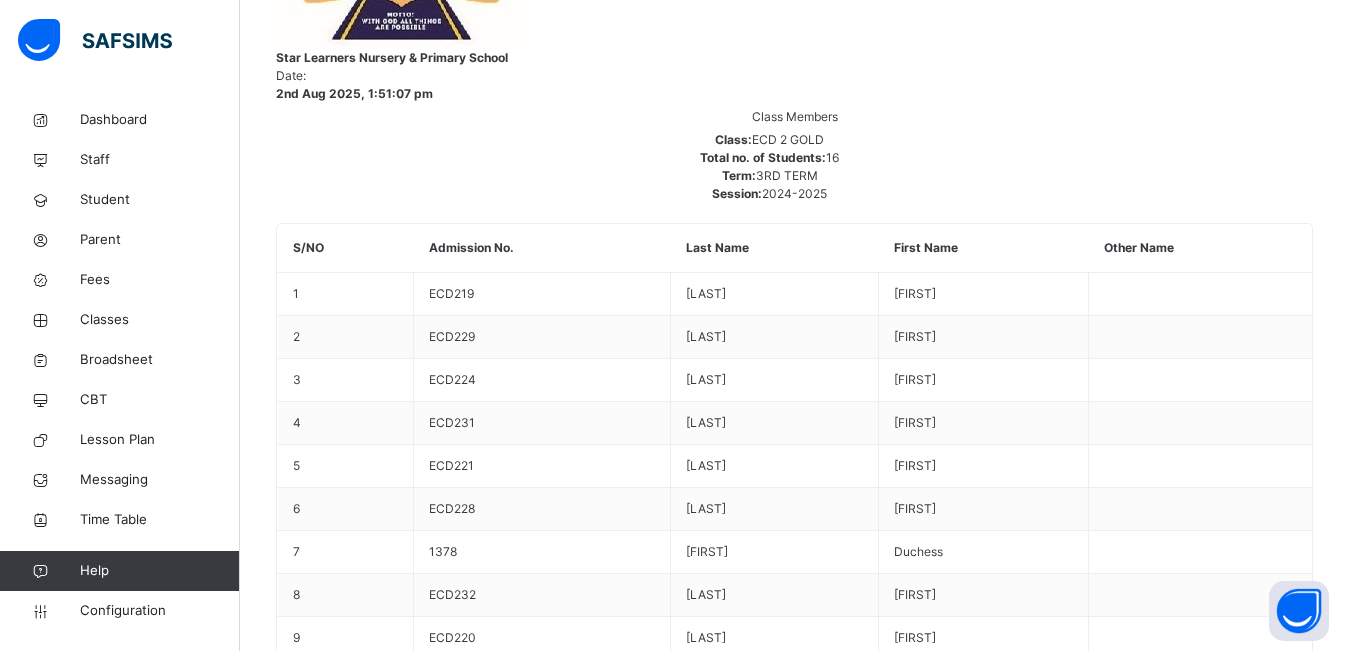 scroll, scrollTop: 559, scrollLeft: 0, axis: vertical 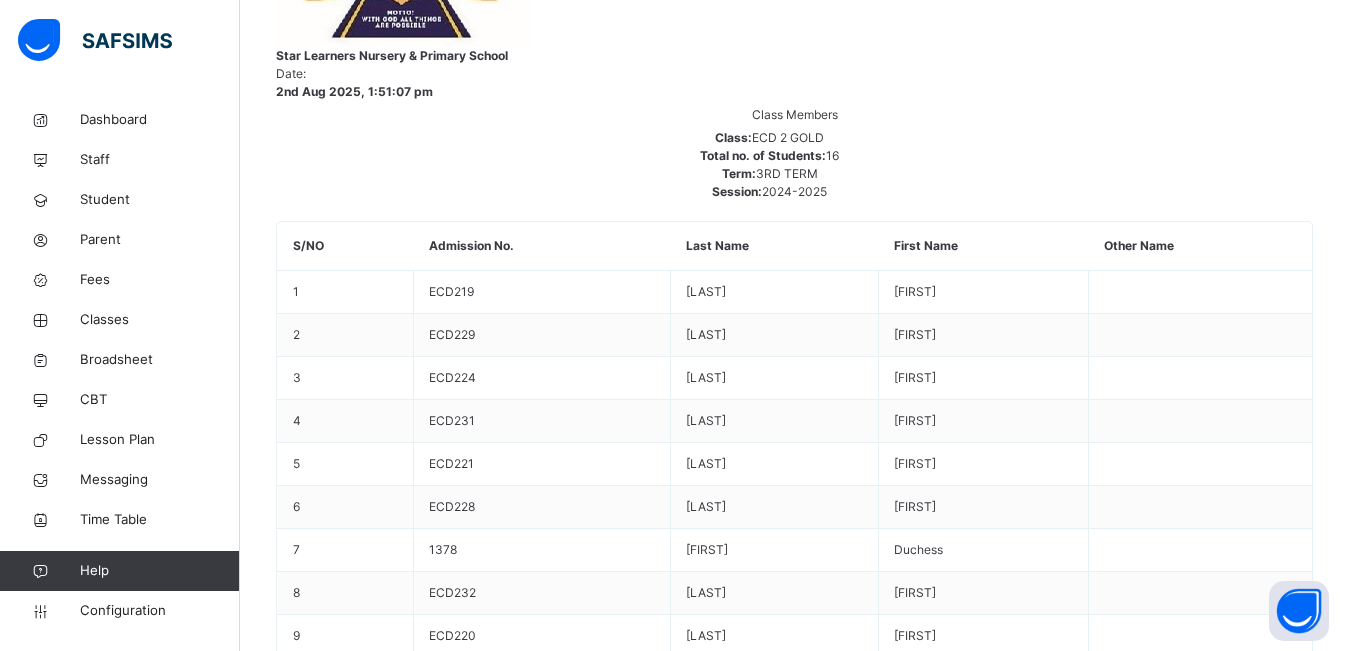 click on "[FIRST]  [LAST] ECD221" at bounding box center (416, 4176) 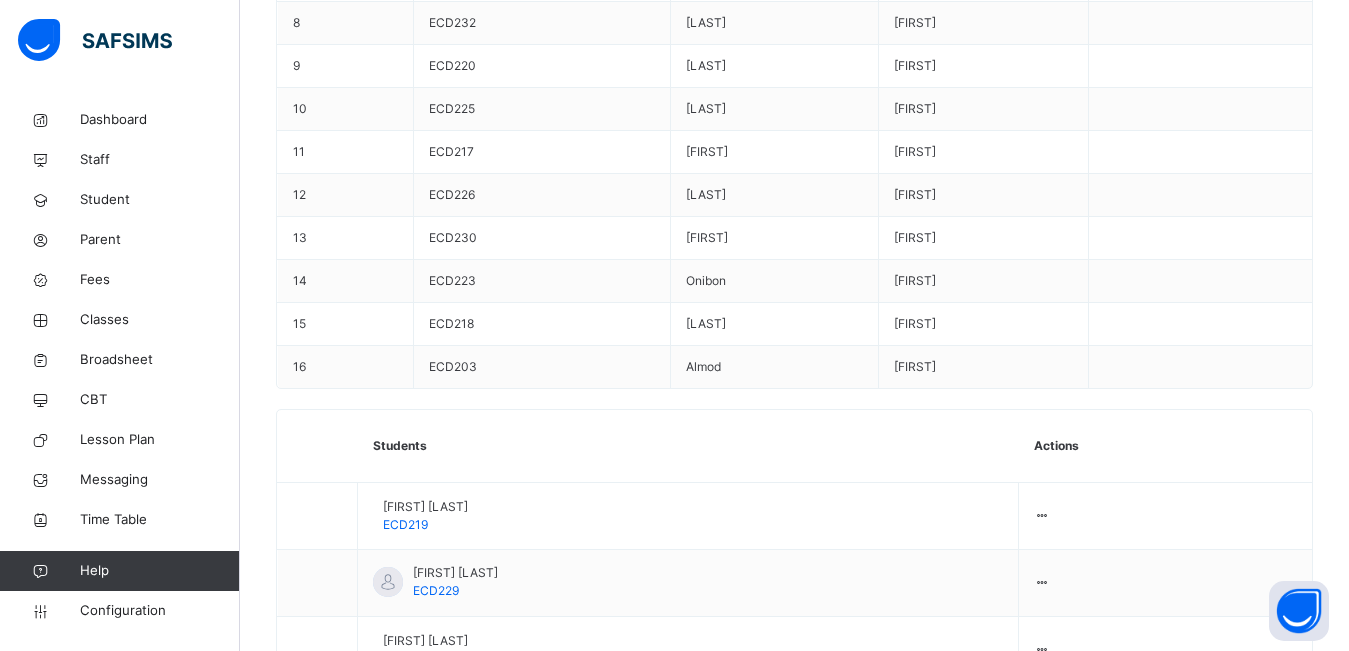 click on "1 2 3 4 5" at bounding box center (974, 4344) 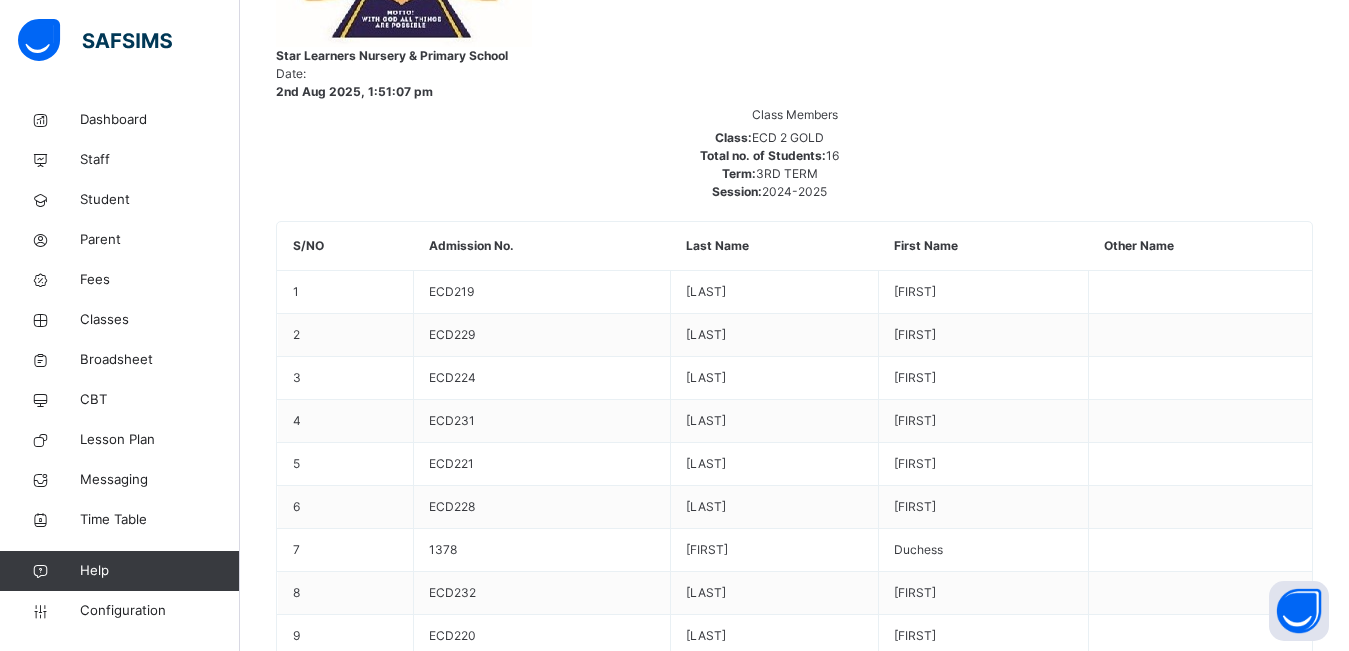 scroll, scrollTop: 0, scrollLeft: 0, axis: both 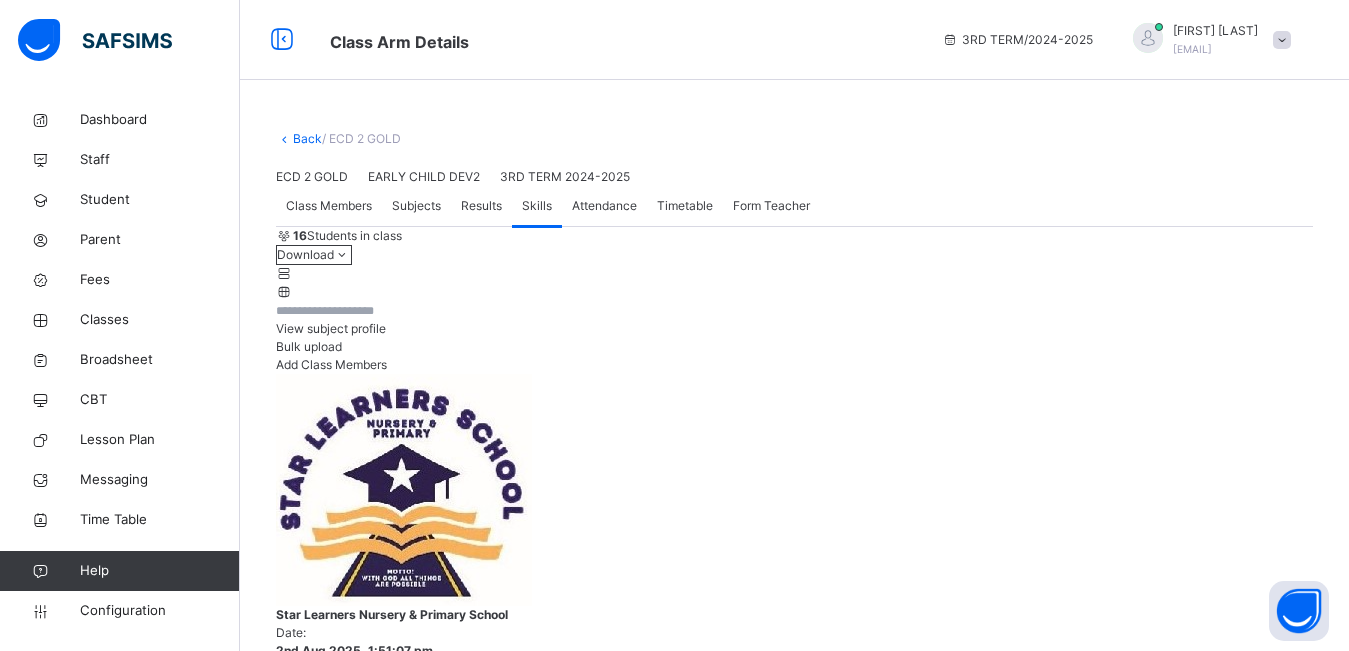 click at bounding box center (1283, 4487) 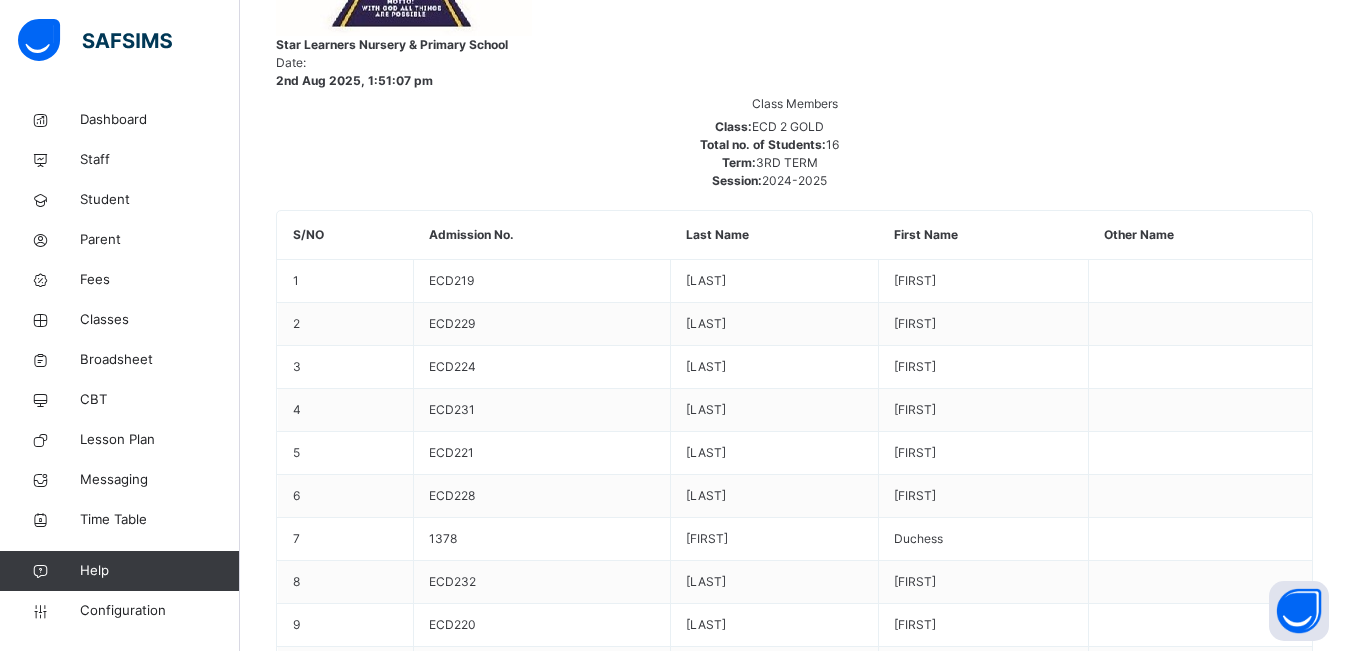 click on "[FIRST]  [LAST]" at bounding box center [416, 4090] 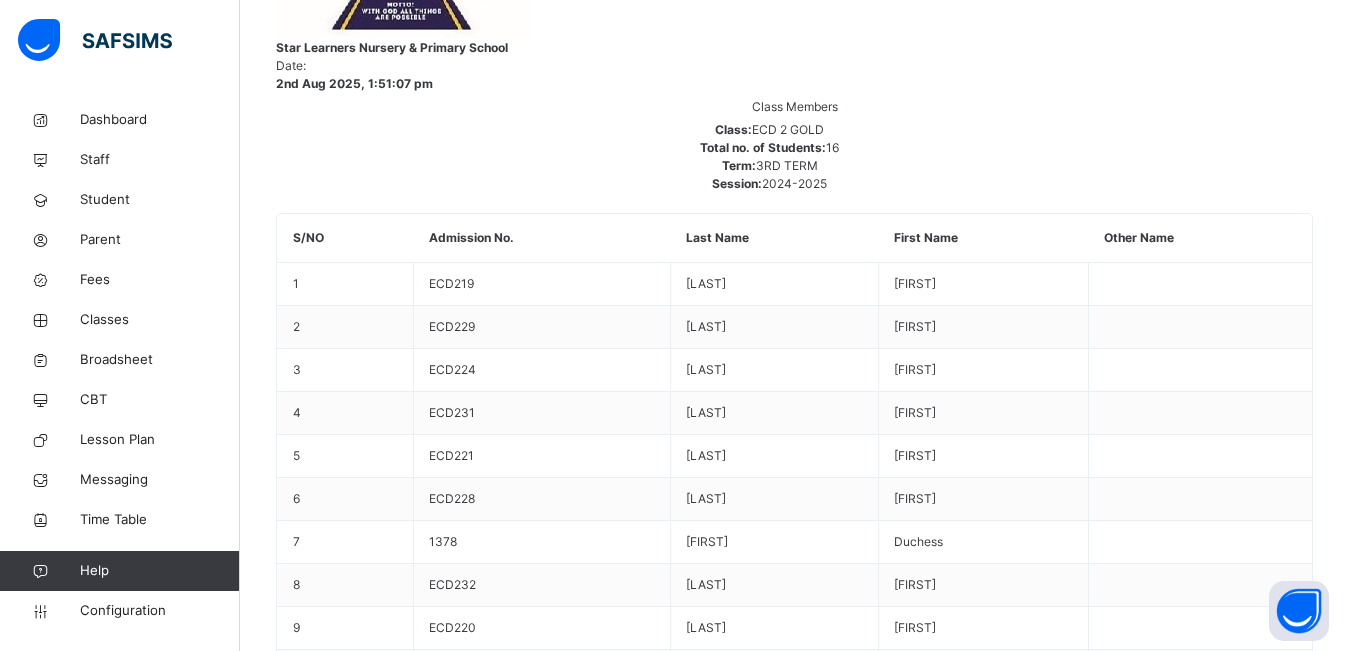 scroll, scrollTop: 570, scrollLeft: 0, axis: vertical 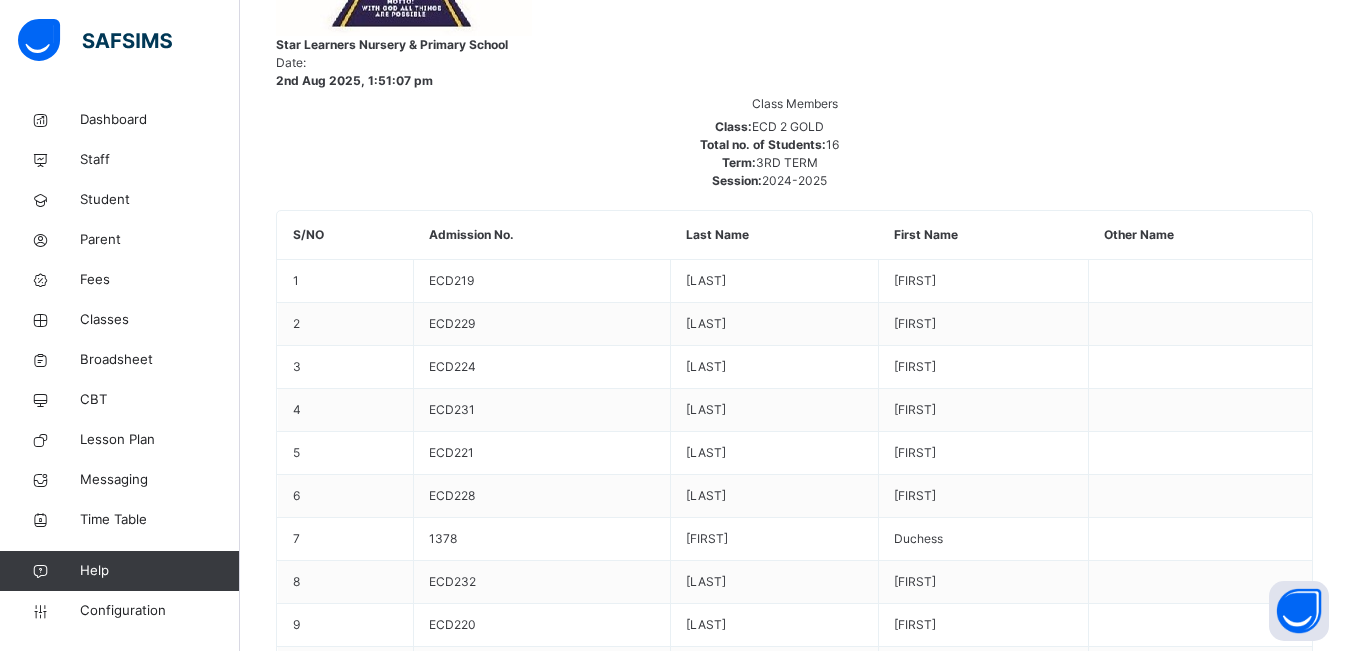 click on "[FIRST] [LAST] ECD219" at bounding box center [416, 4061] 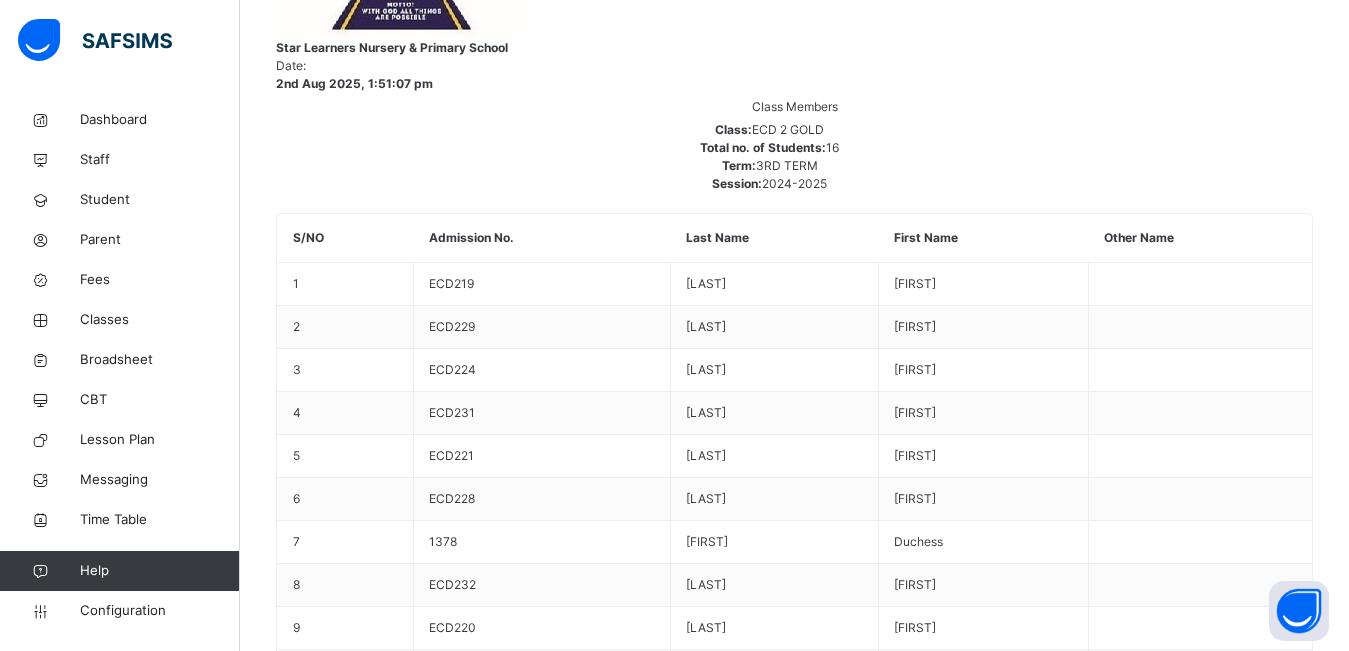 scroll, scrollTop: 570, scrollLeft: 0, axis: vertical 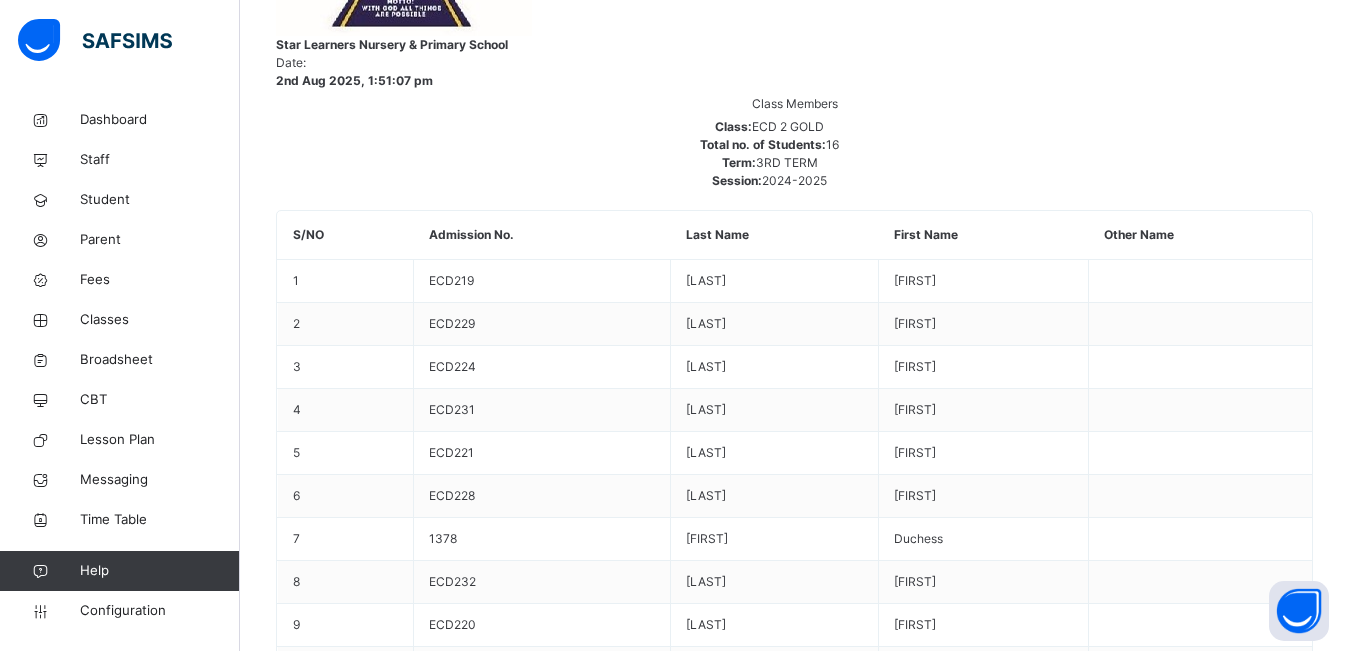 click on "[FIRST]  [LAST] ECD221" at bounding box center (416, 4340) 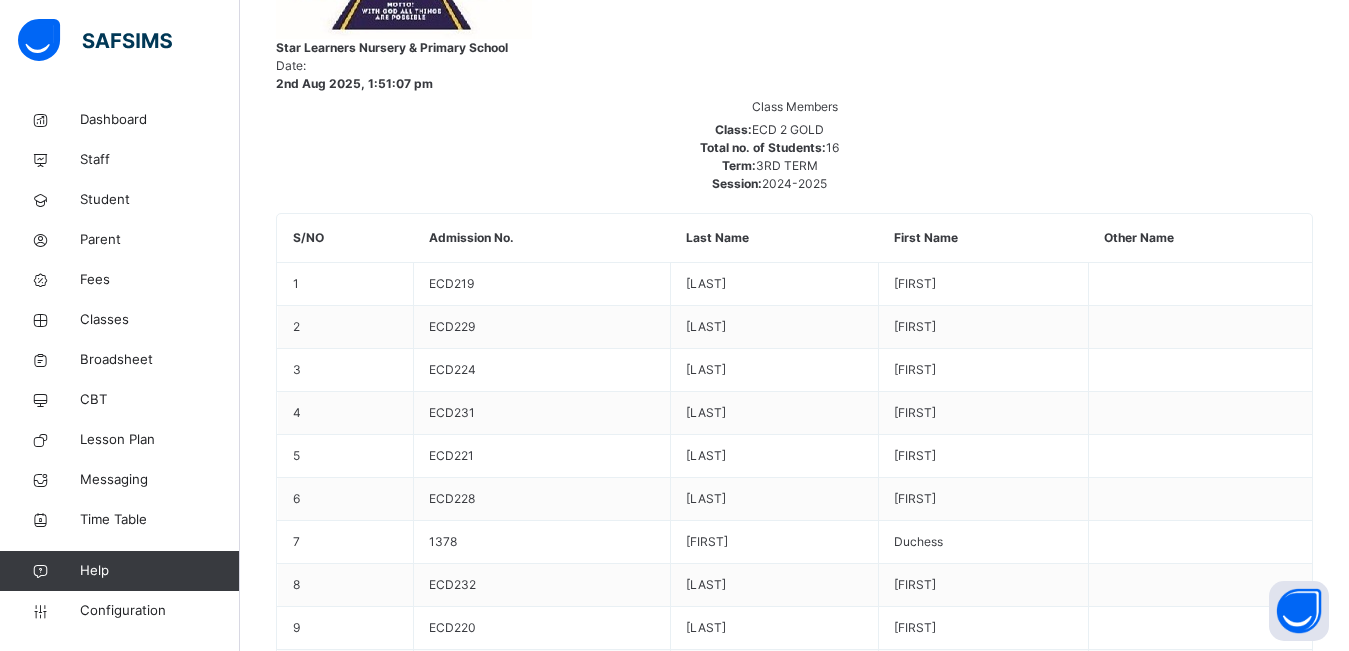 scroll, scrollTop: 570, scrollLeft: 0, axis: vertical 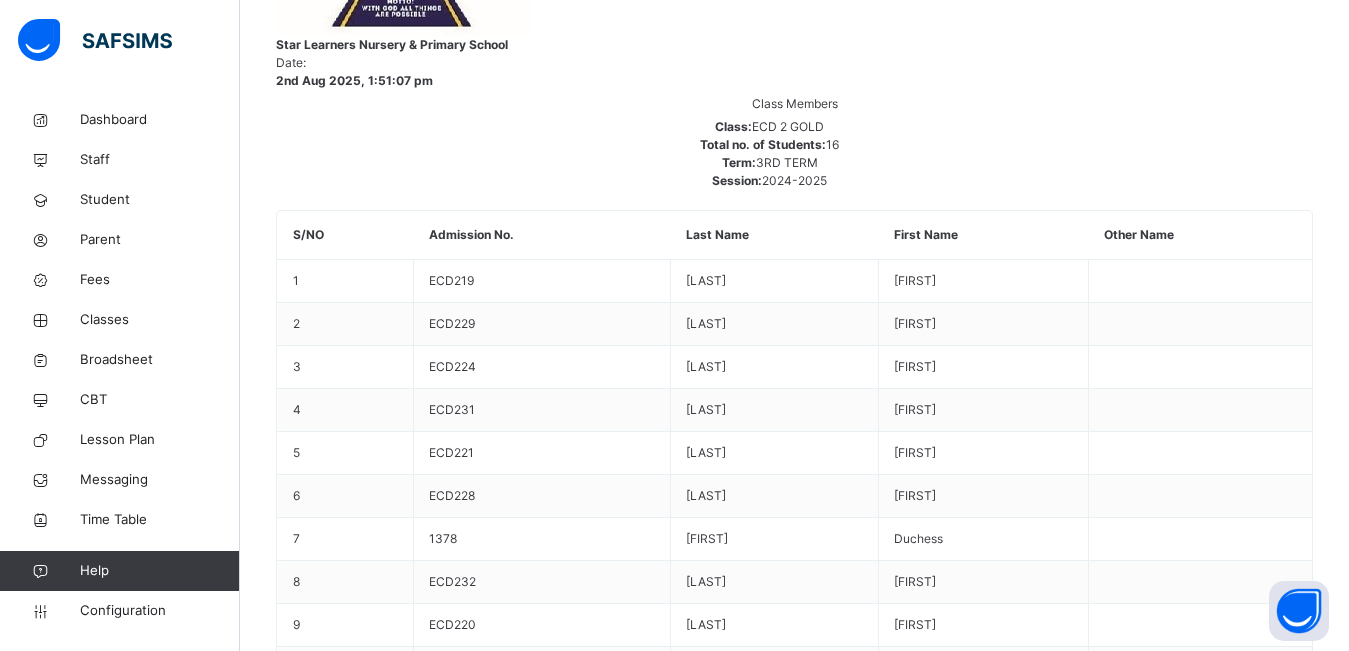 click on "[FIRST]  [LAST] ECD228" at bounding box center [416, 4311] 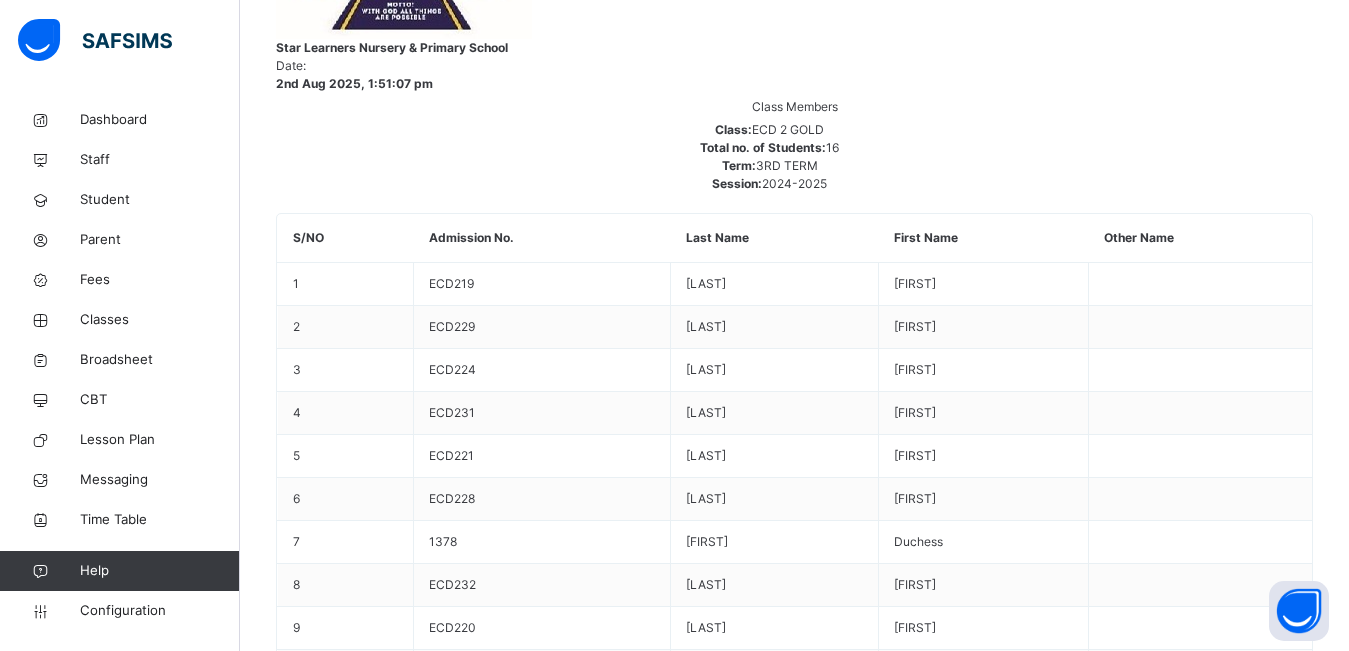 scroll, scrollTop: 570, scrollLeft: 0, axis: vertical 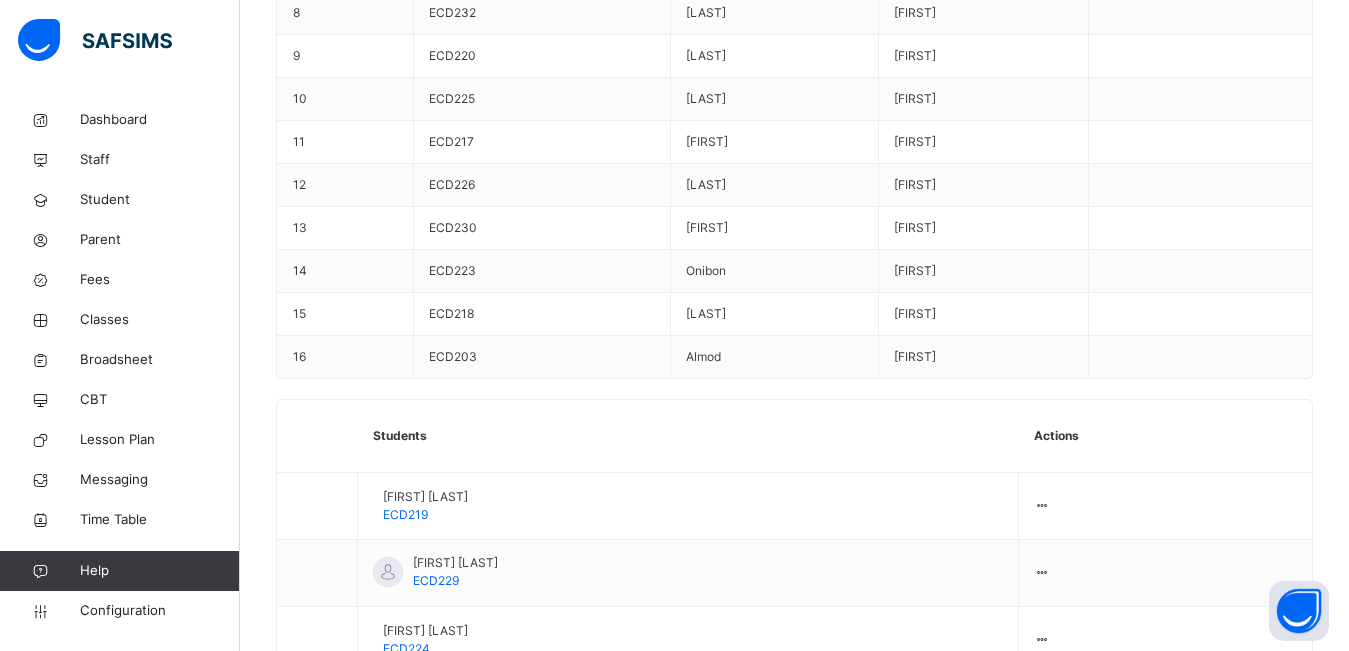 click on "4" at bounding box center (974, 4593) 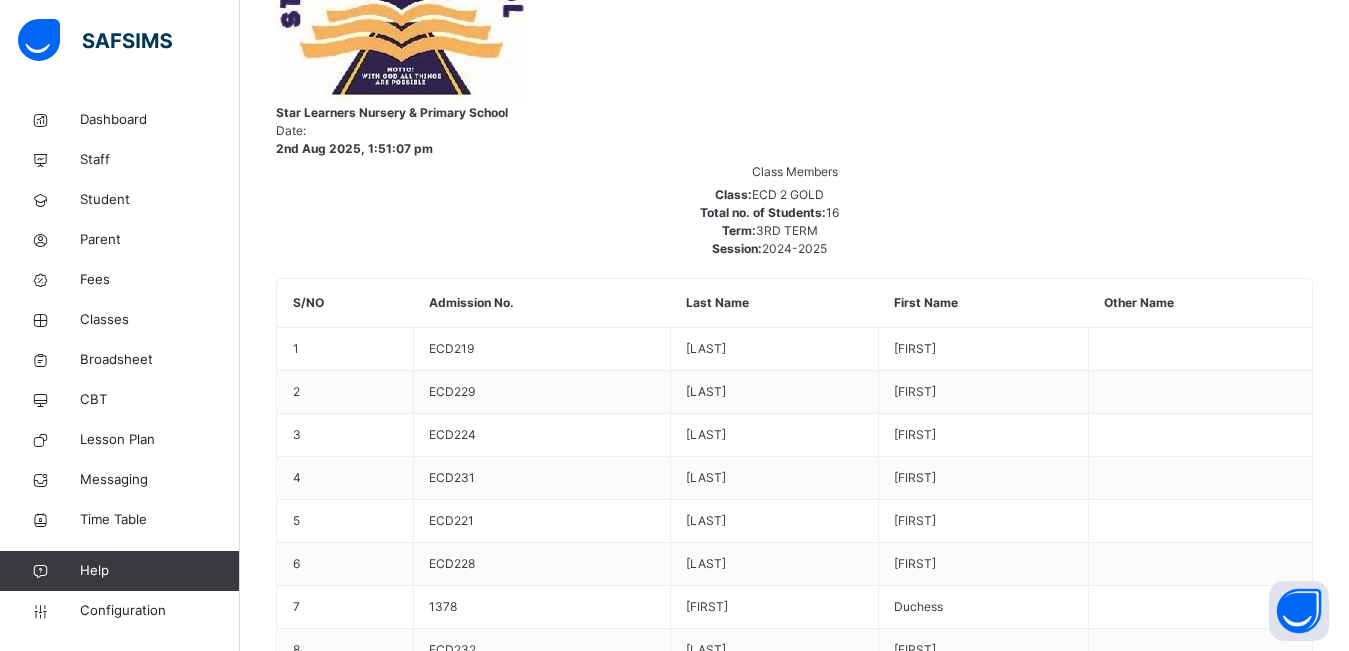 scroll, scrollTop: 490, scrollLeft: 0, axis: vertical 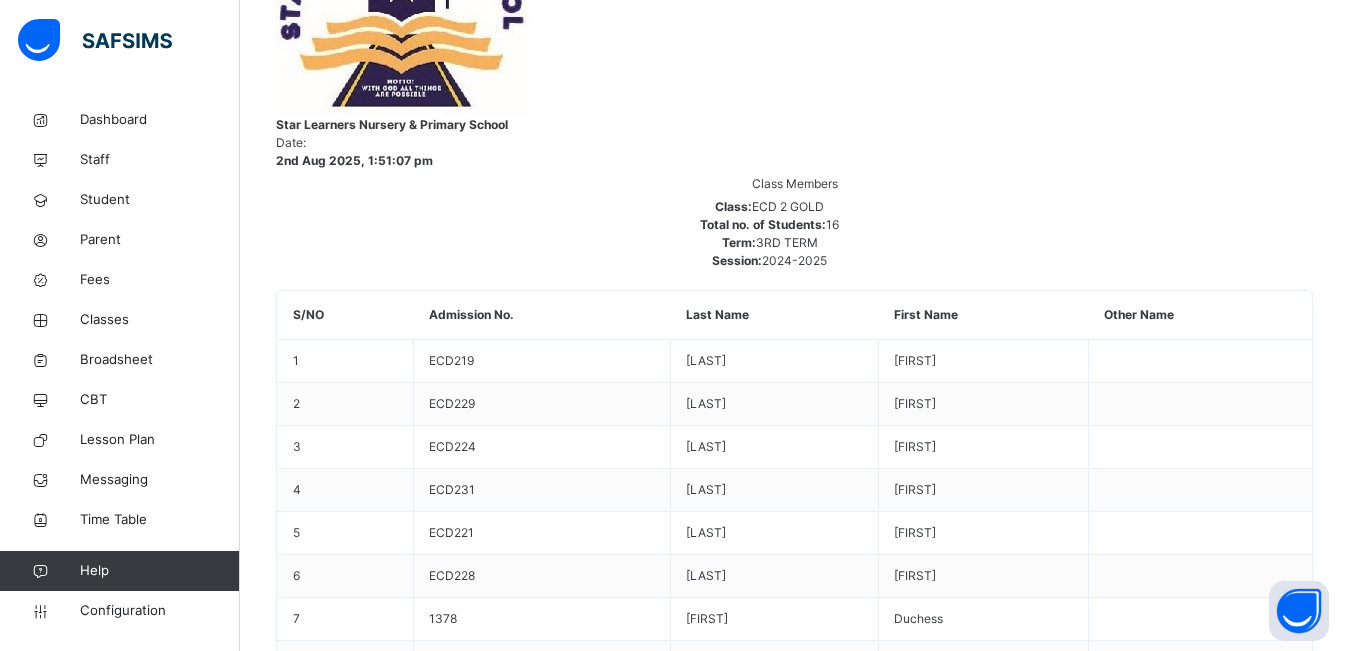 click at bounding box center [1283, 3997] 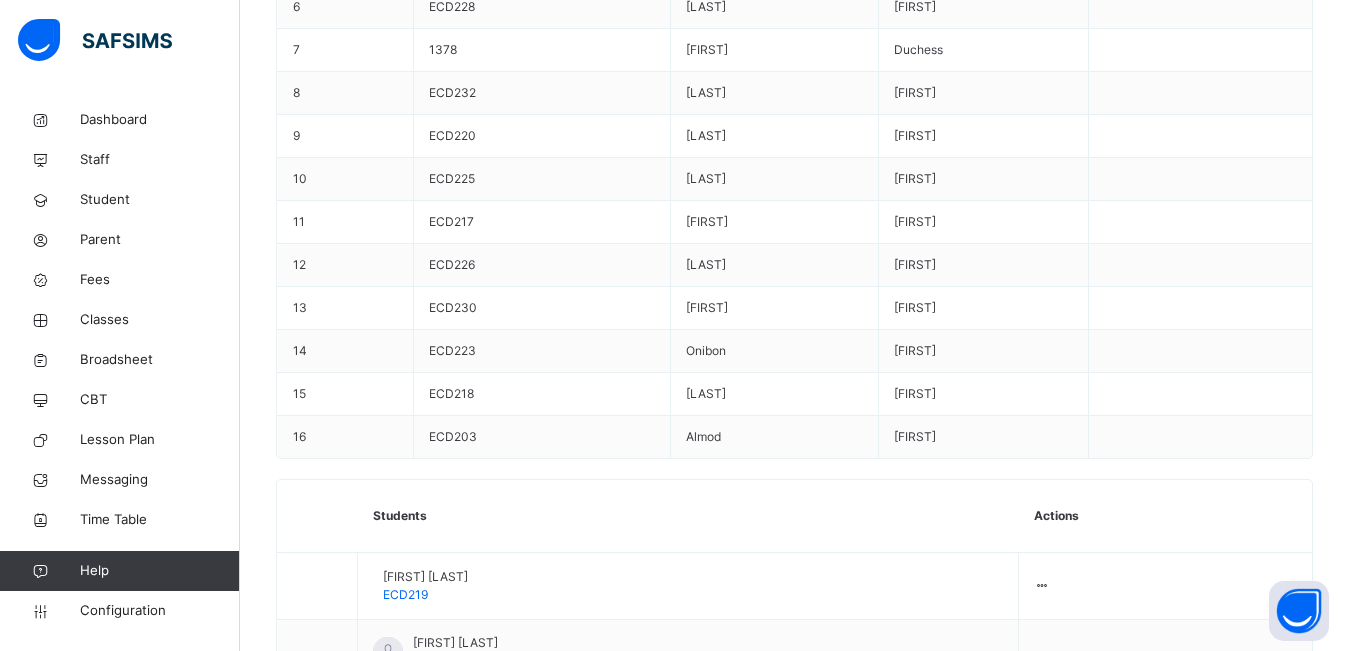 scroll, scrollTop: 490, scrollLeft: 0, axis: vertical 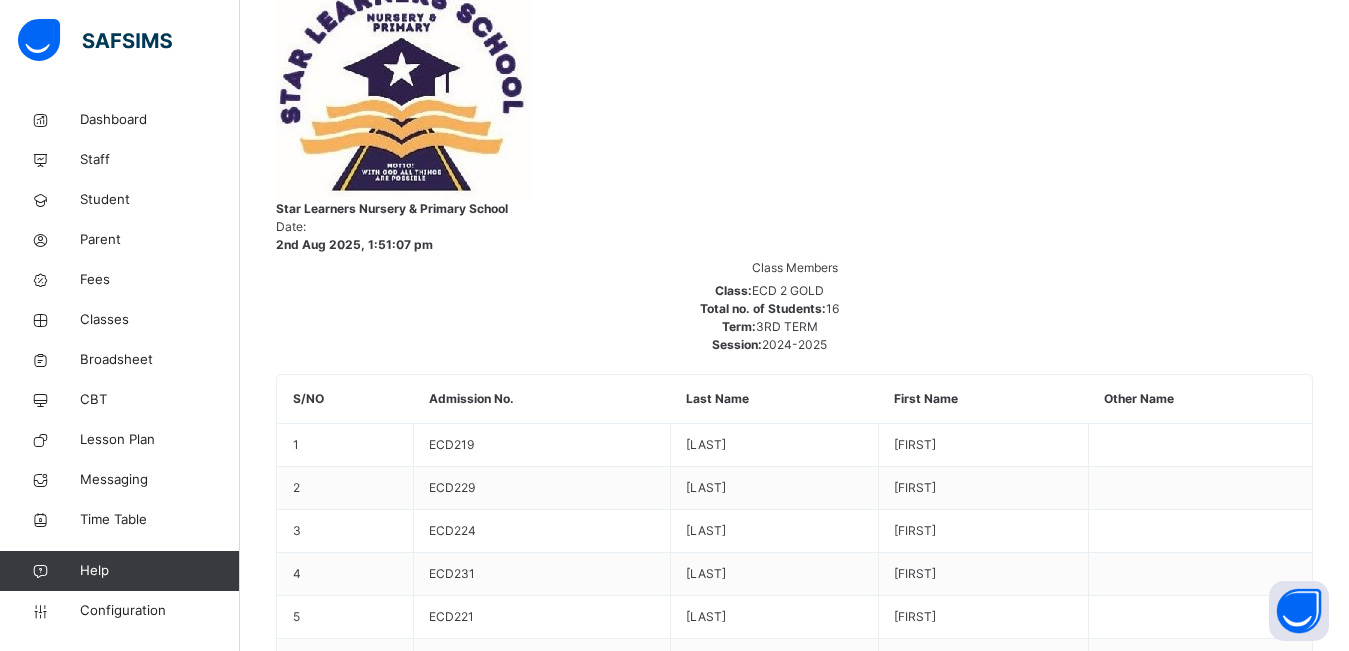 click at bounding box center [1283, 4081] 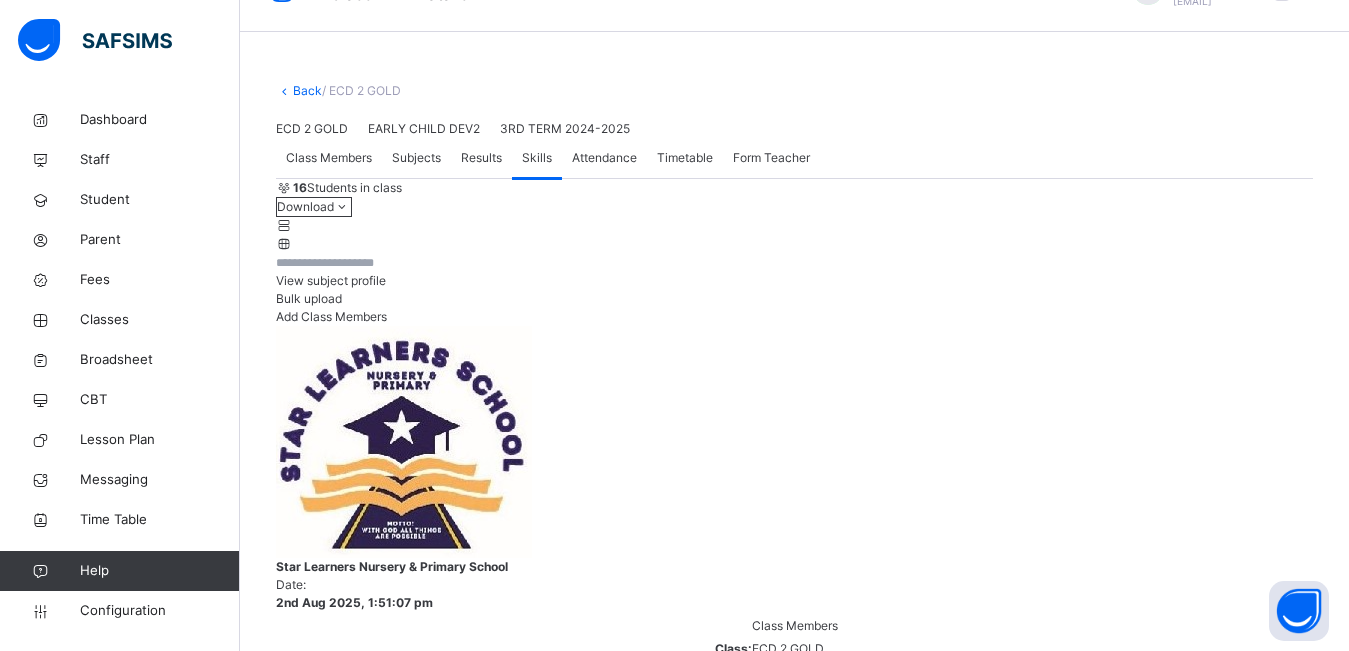 scroll, scrollTop: 0, scrollLeft: 0, axis: both 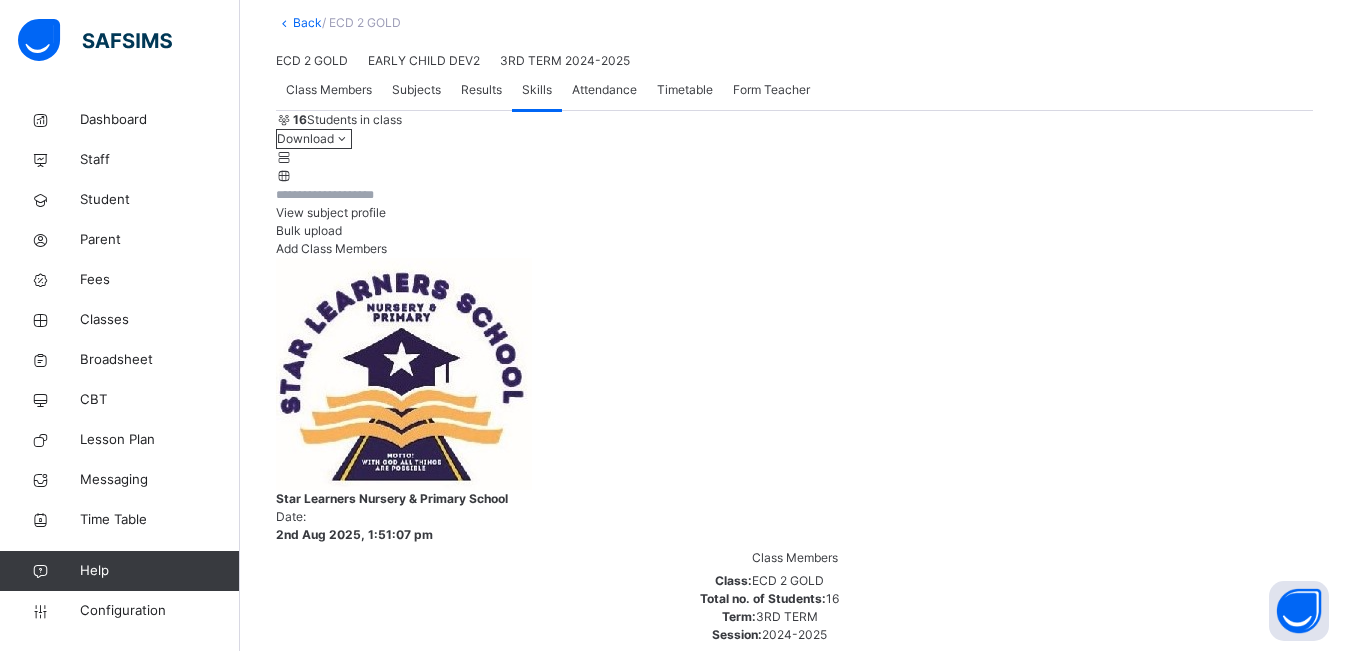 click on "Next Student" at bounding box center [1238, 4371] 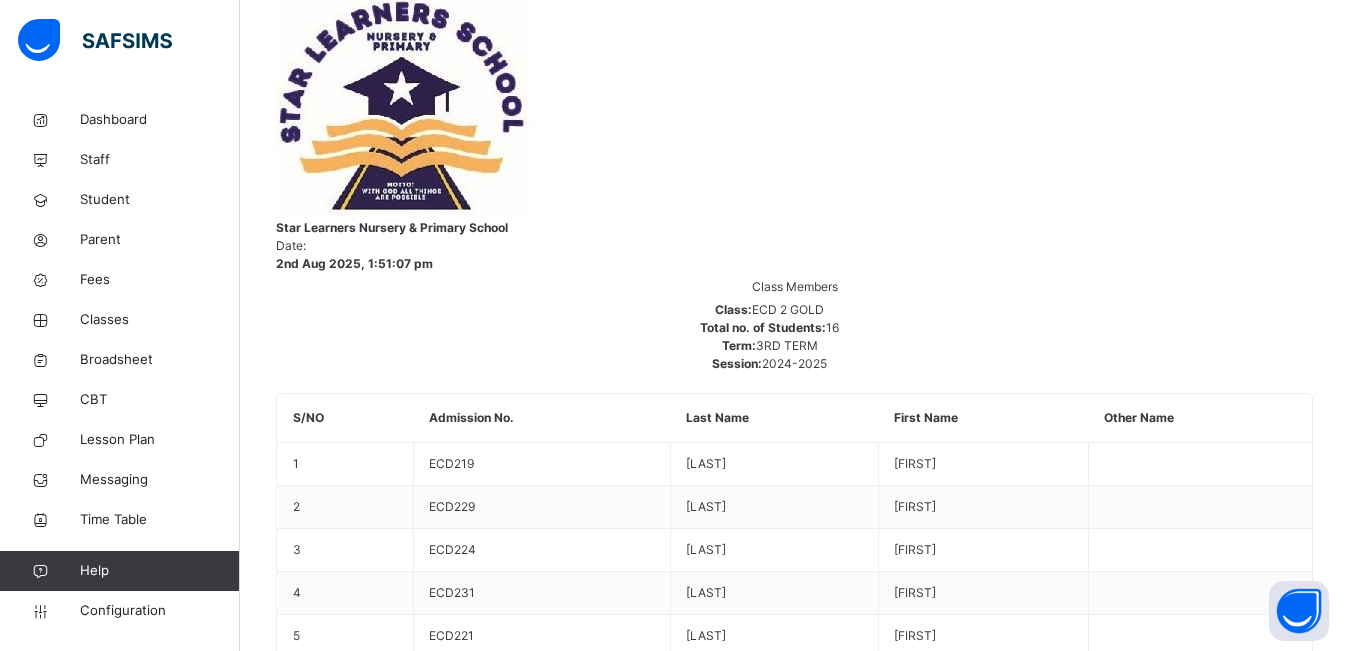 scroll, scrollTop: 417, scrollLeft: 0, axis: vertical 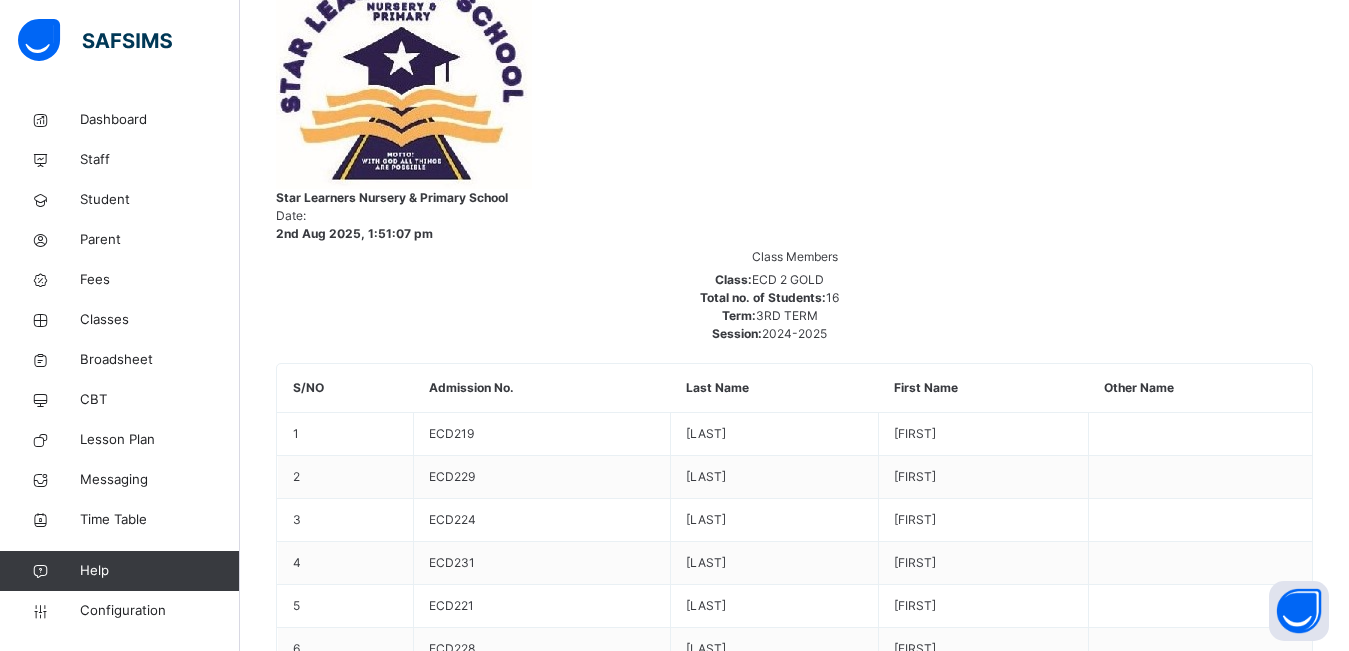 click on "Next Student" at bounding box center (1238, 4070) 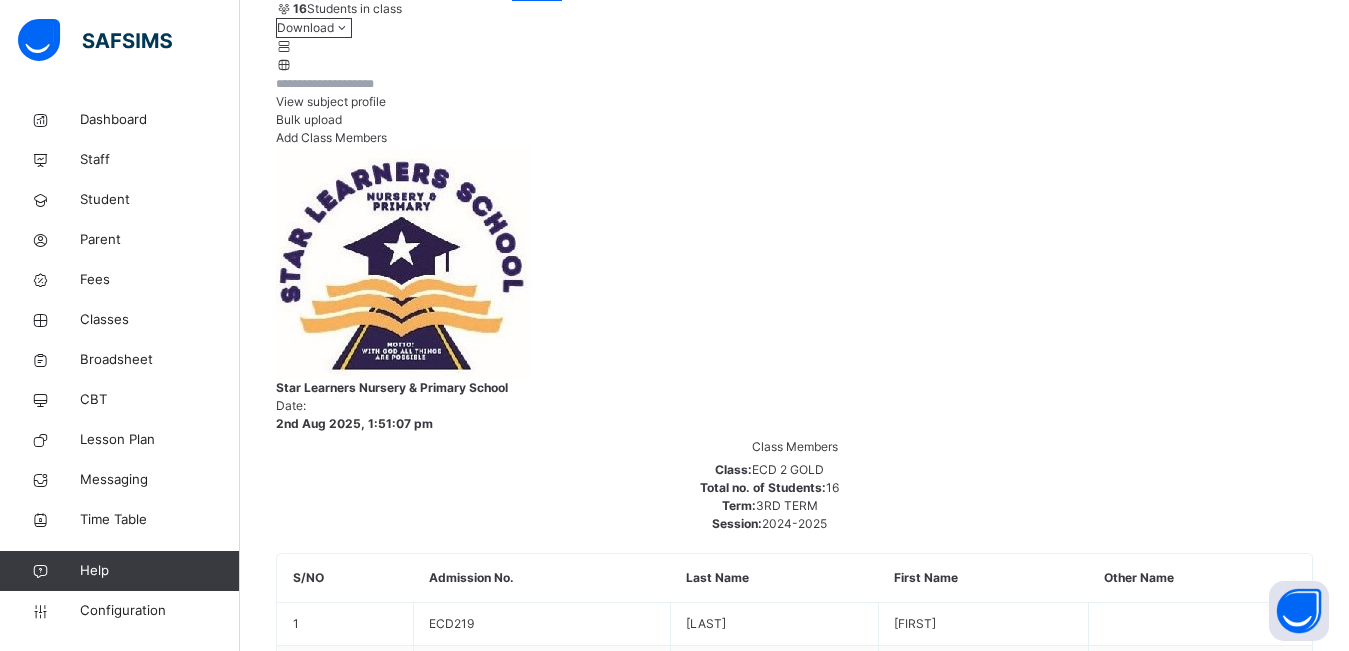 scroll, scrollTop: 149, scrollLeft: 0, axis: vertical 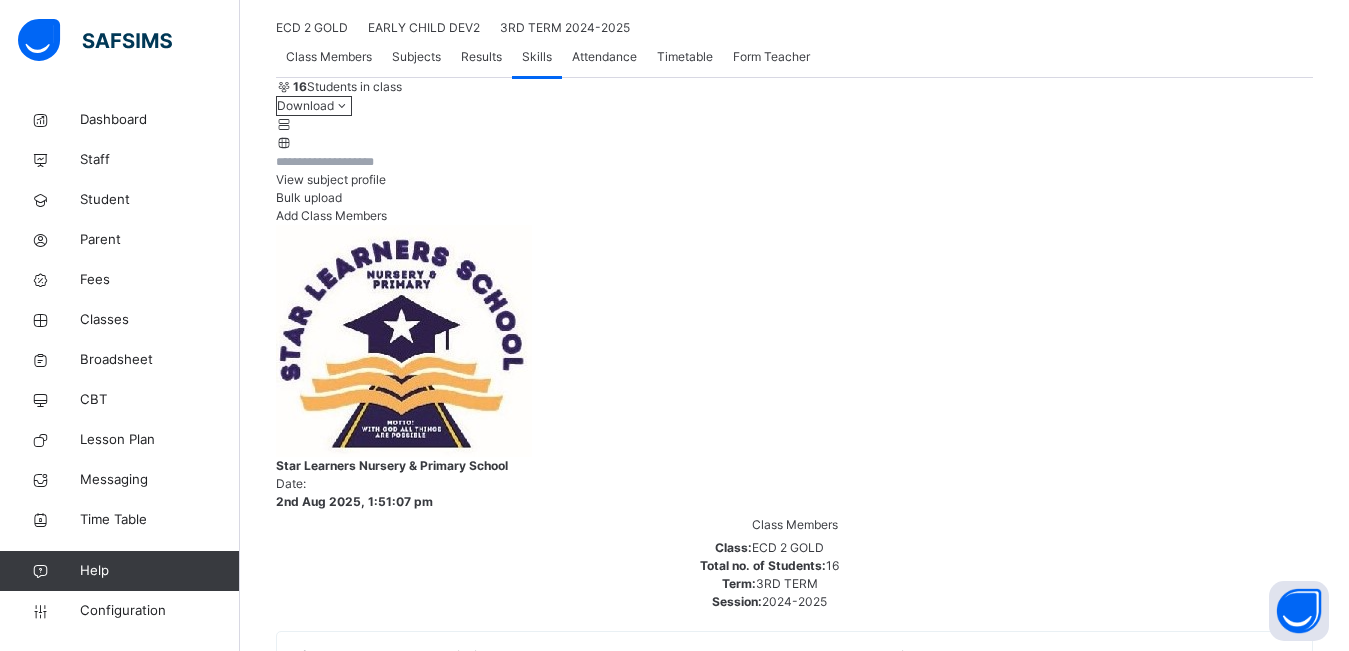 click 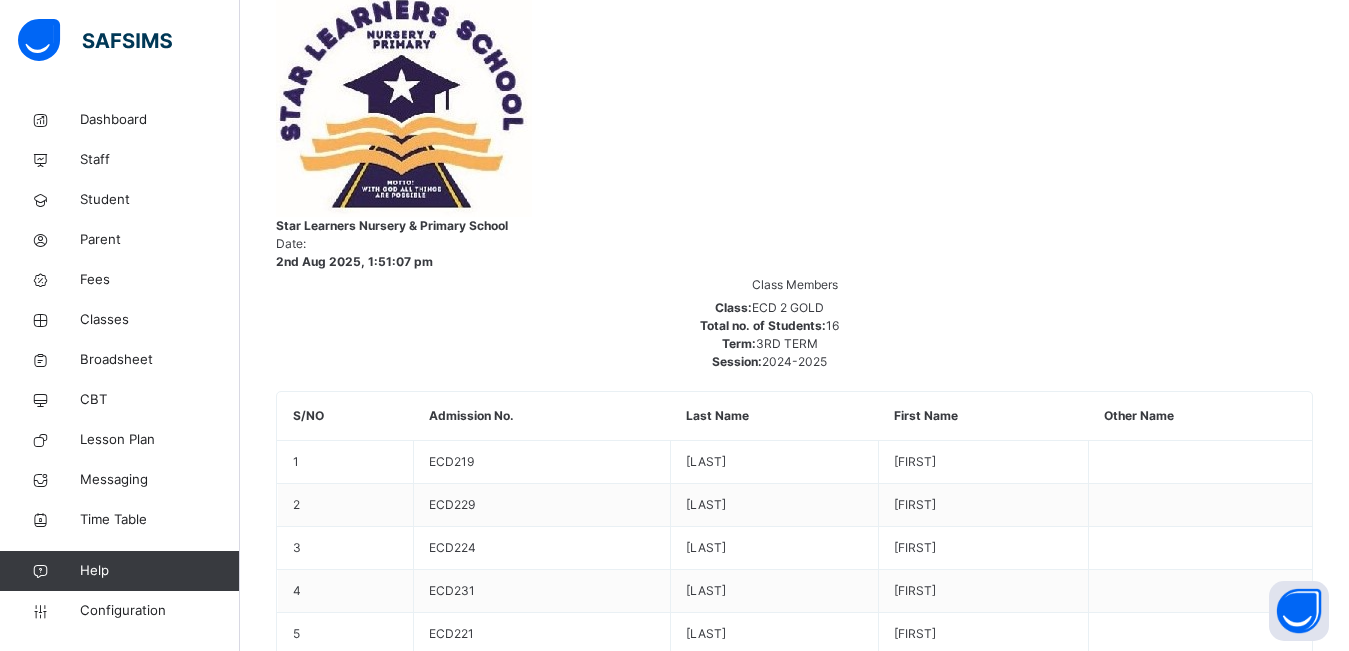 scroll, scrollTop: 812, scrollLeft: 0, axis: vertical 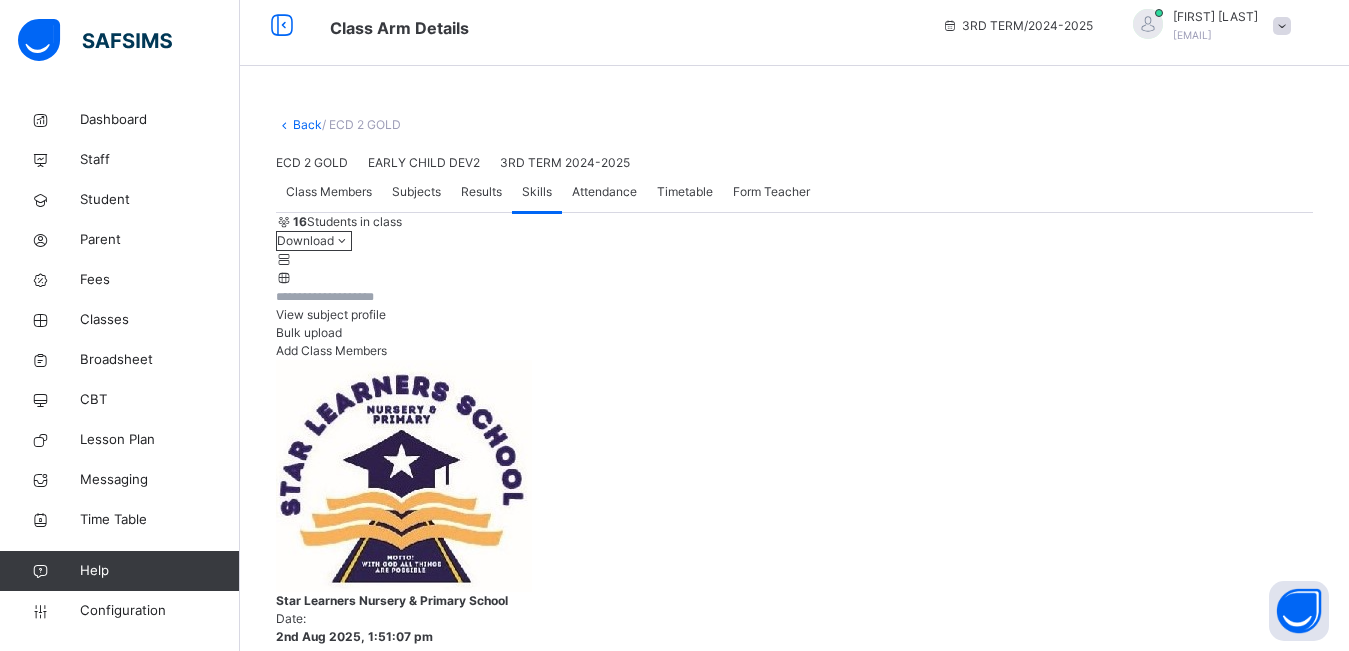 click on "Attendance" at bounding box center (604, 192) 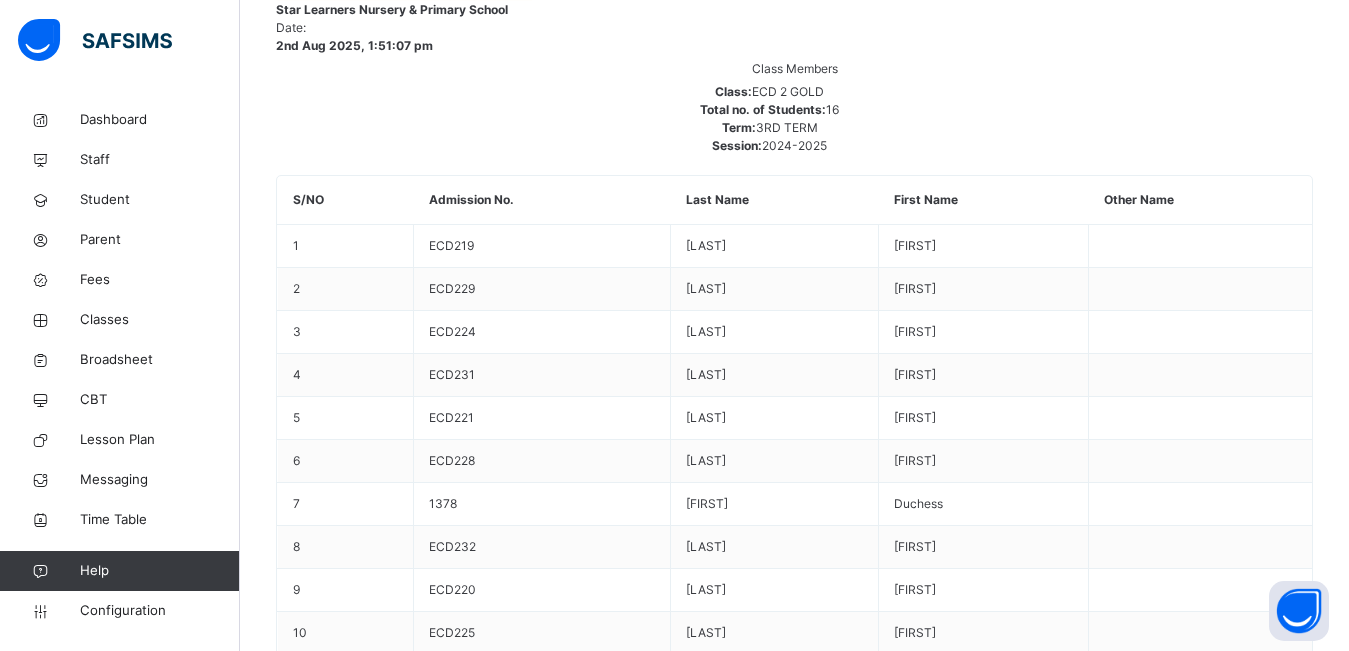 scroll, scrollTop: 356, scrollLeft: 0, axis: vertical 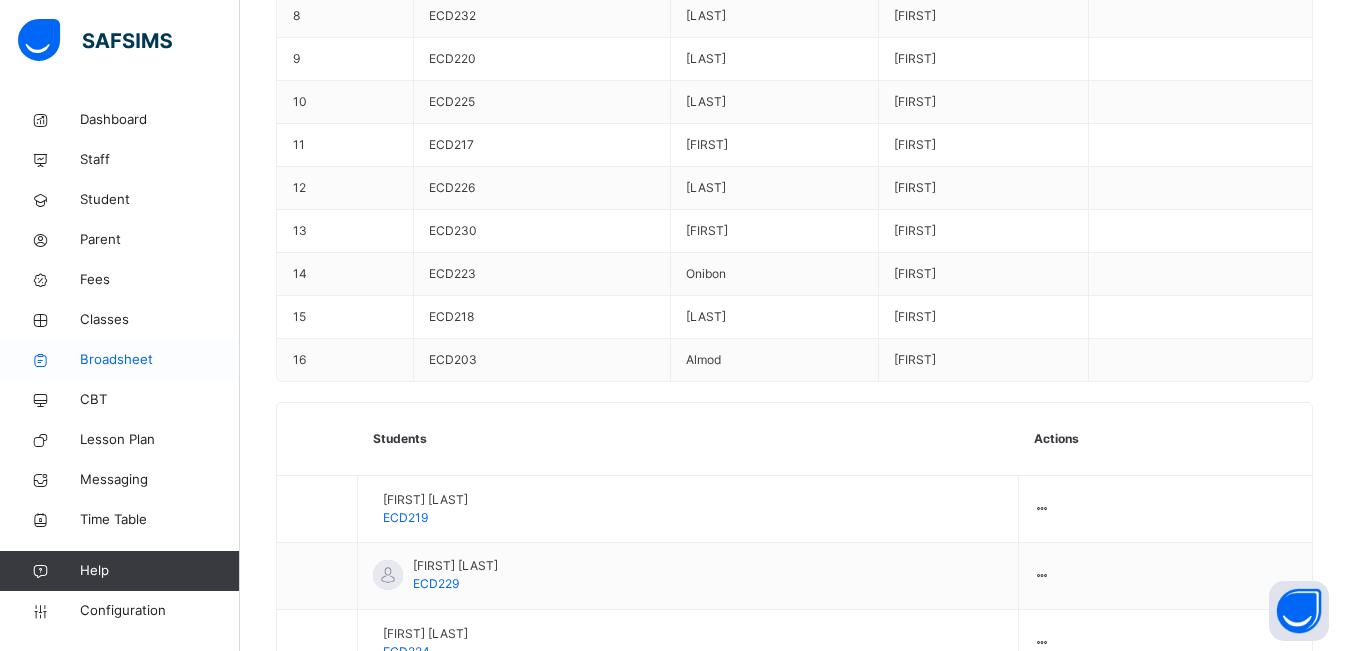 click on "Broadsheet" at bounding box center (160, 360) 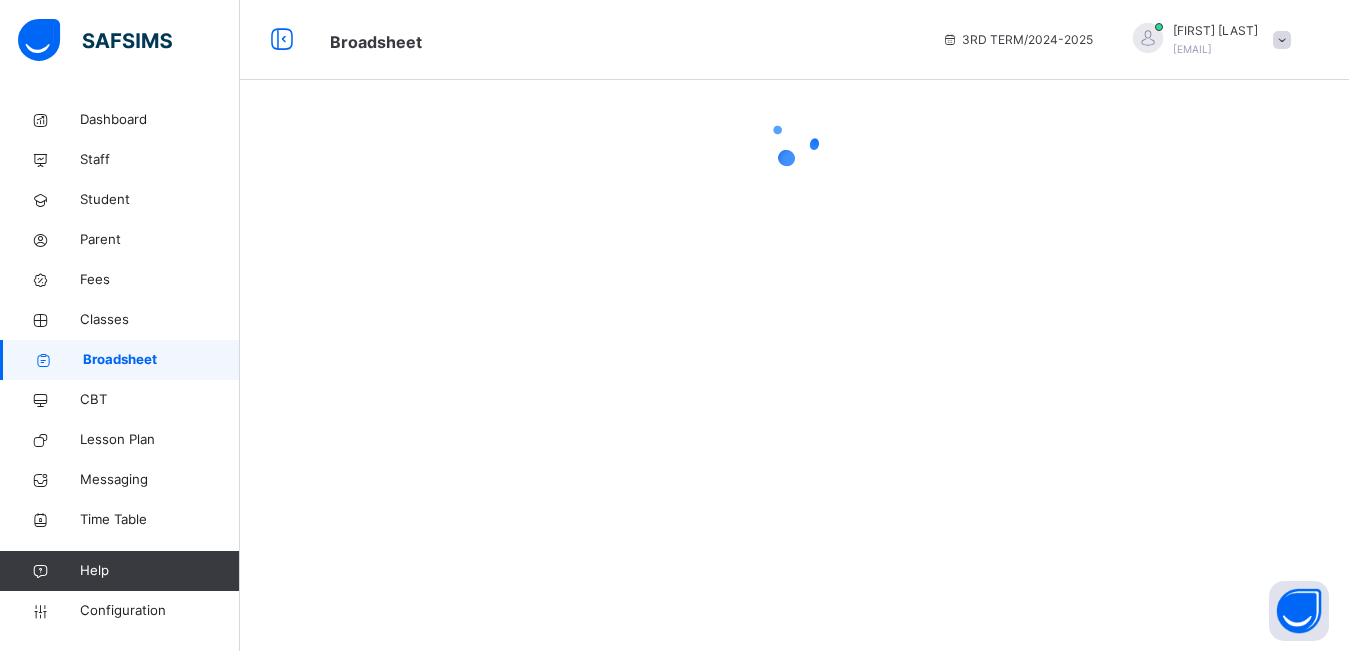 scroll, scrollTop: 0, scrollLeft: 0, axis: both 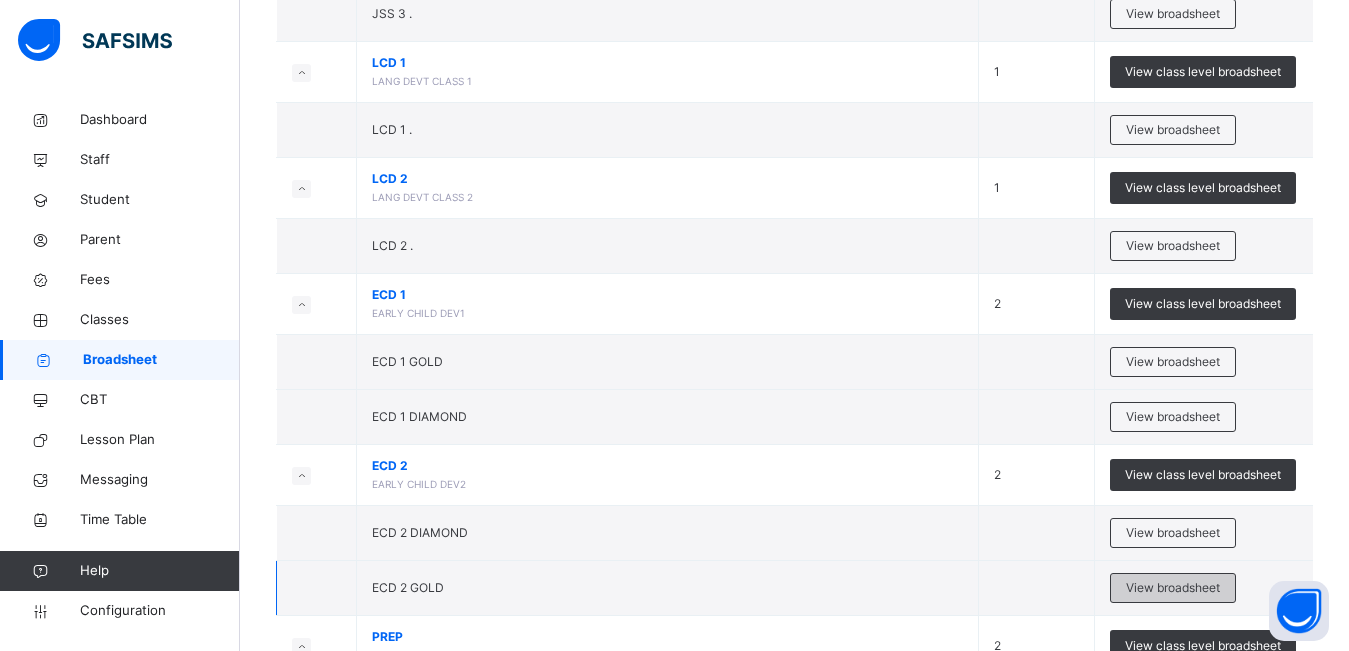 click on "View broadsheet" at bounding box center [1173, 588] 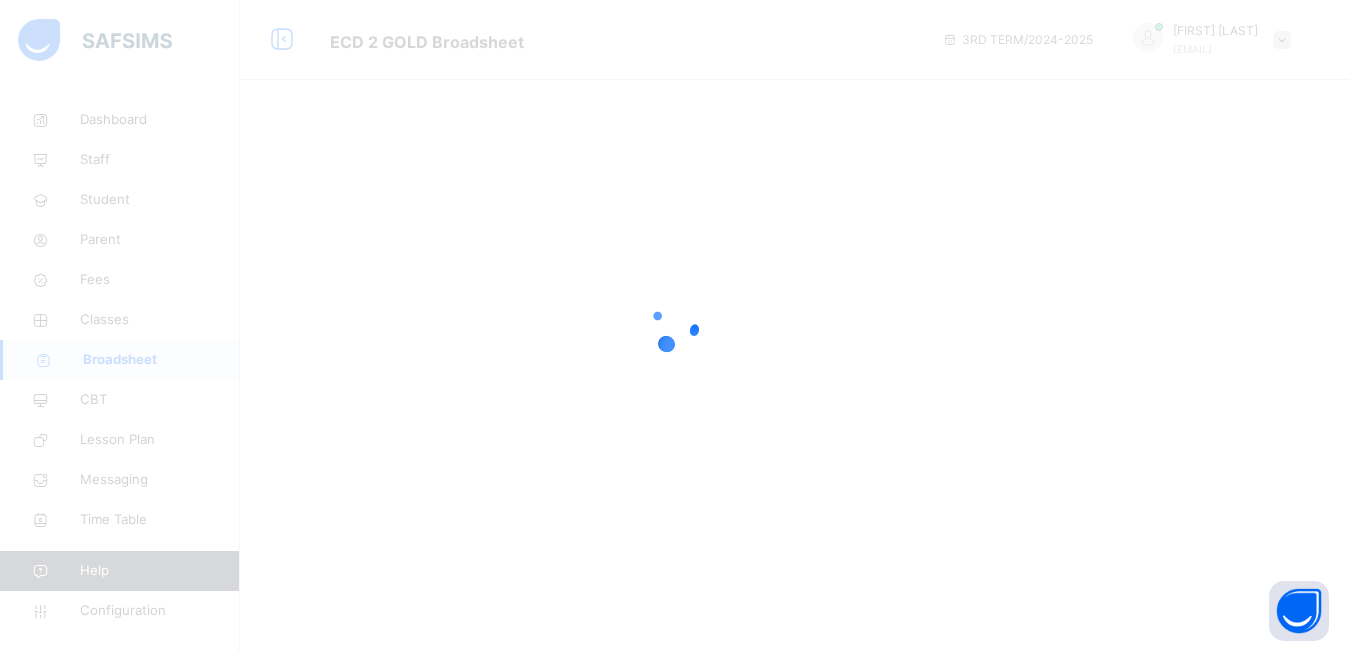 scroll, scrollTop: 0, scrollLeft: 0, axis: both 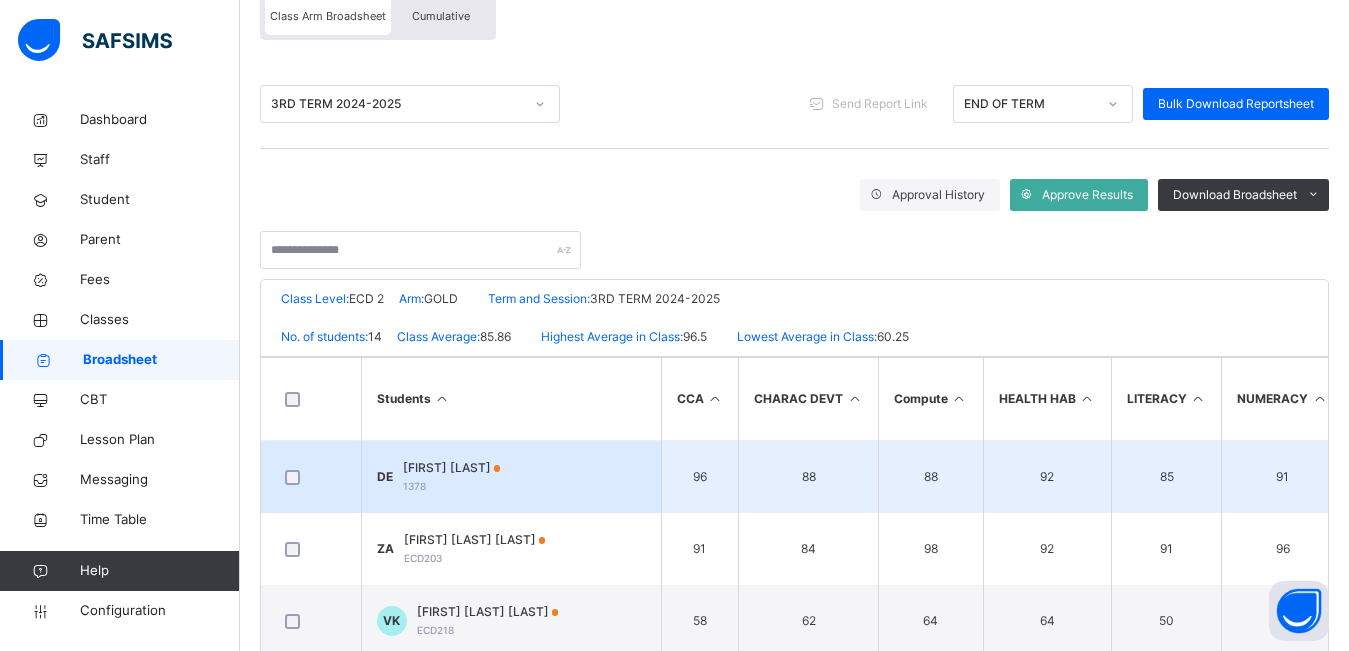 click on "1378" at bounding box center (414, 486) 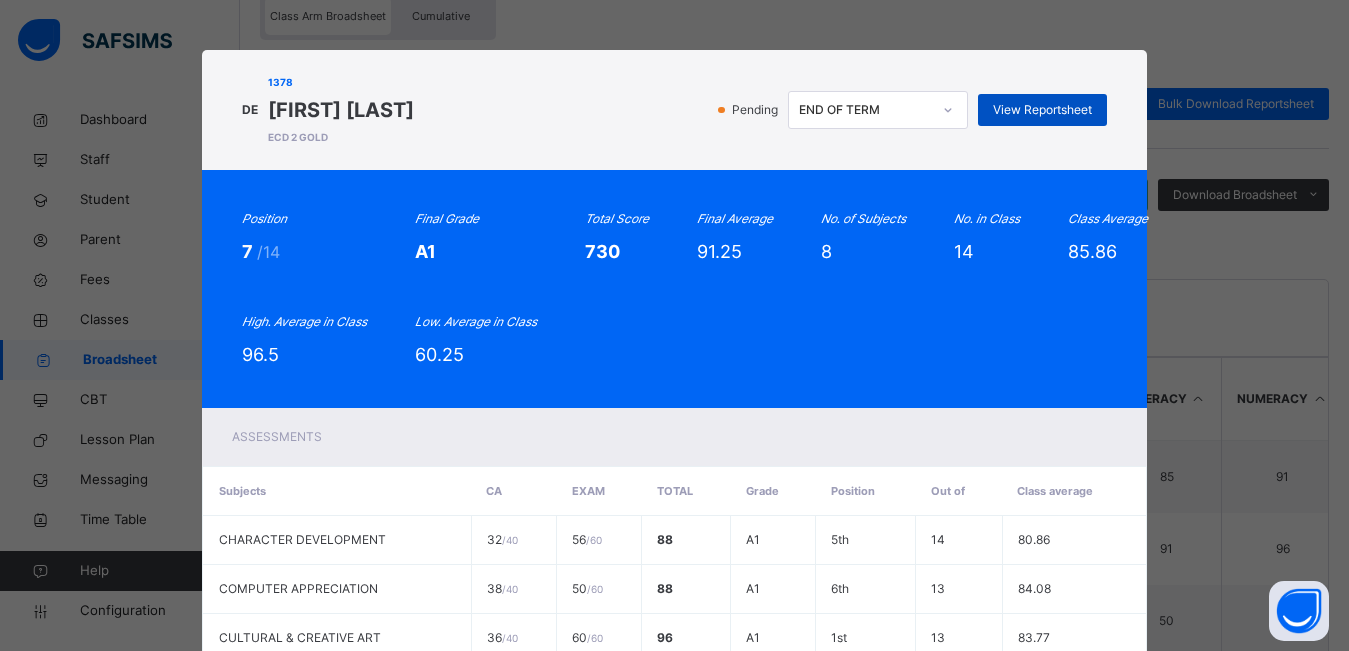 click on "View Reportsheet" at bounding box center [1042, 110] 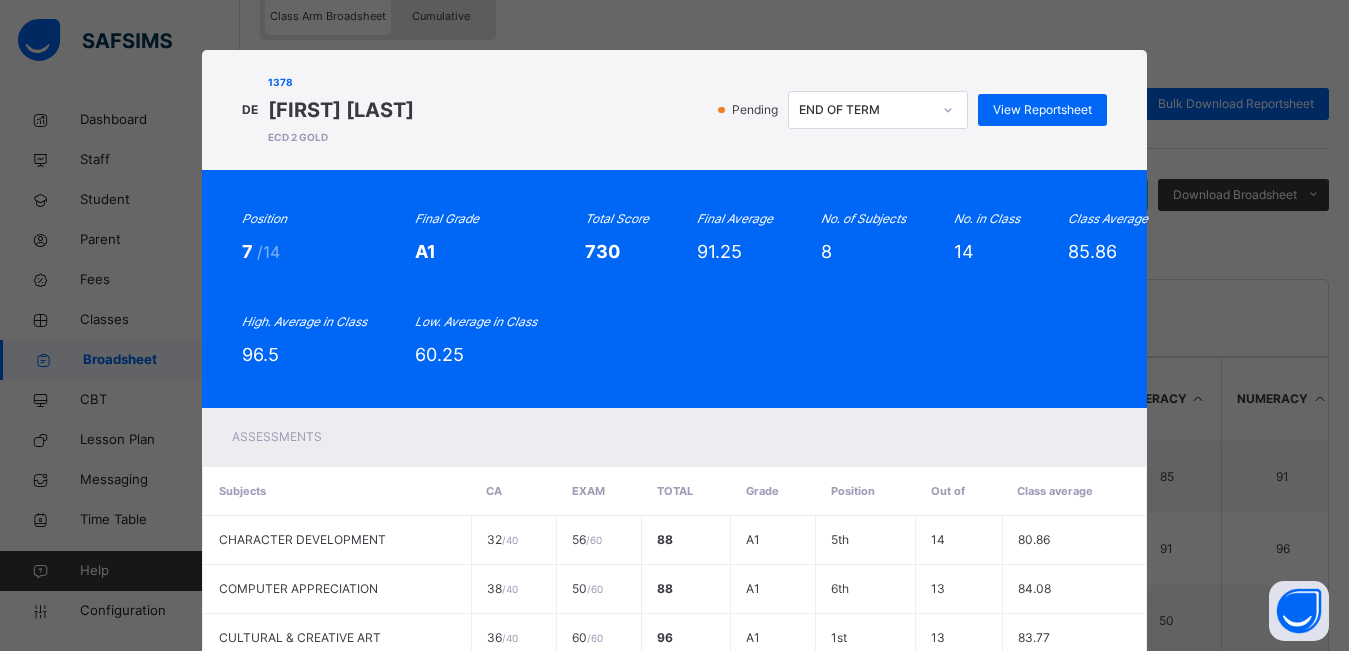 scroll, scrollTop: 0, scrollLeft: 0, axis: both 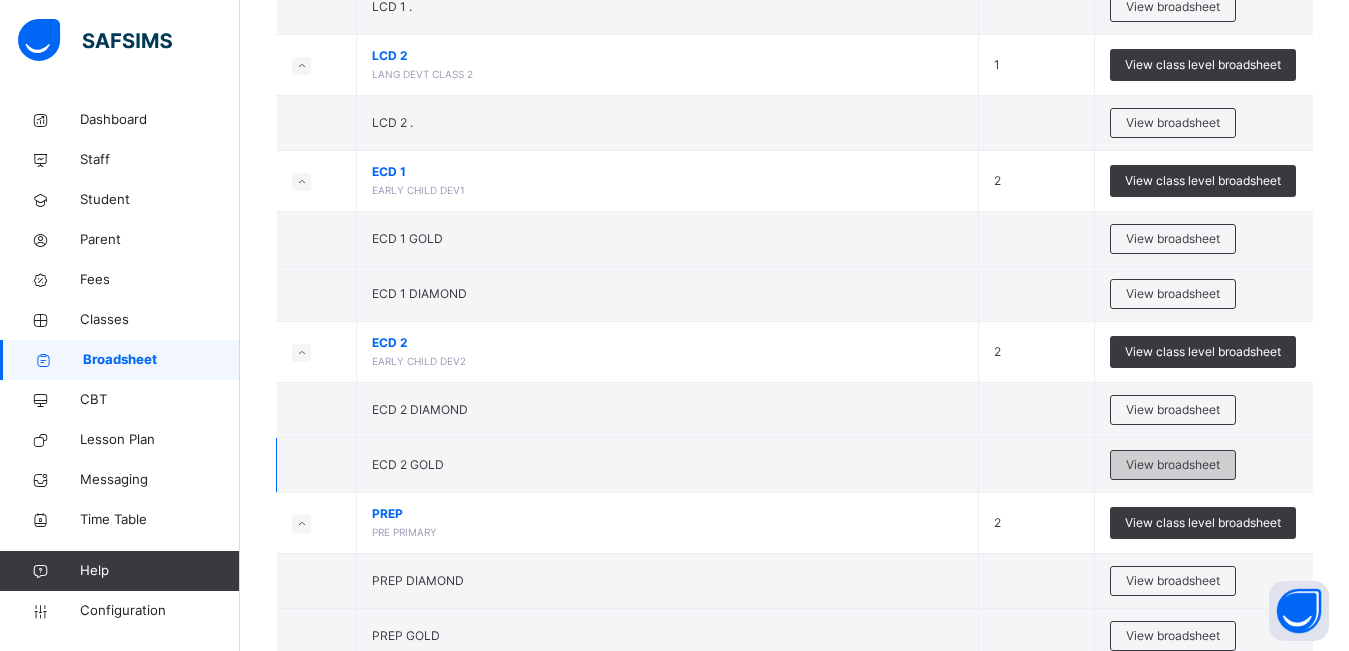 click on "View broadsheet" at bounding box center (1173, 465) 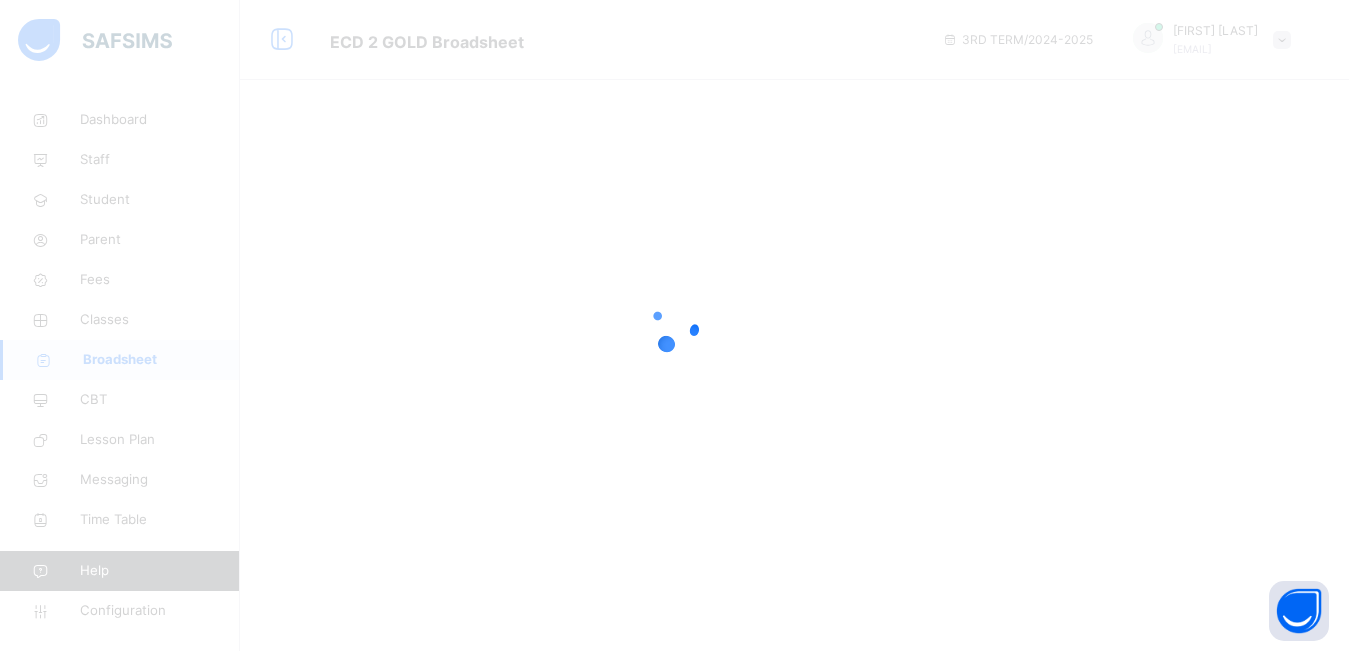 scroll, scrollTop: 0, scrollLeft: 0, axis: both 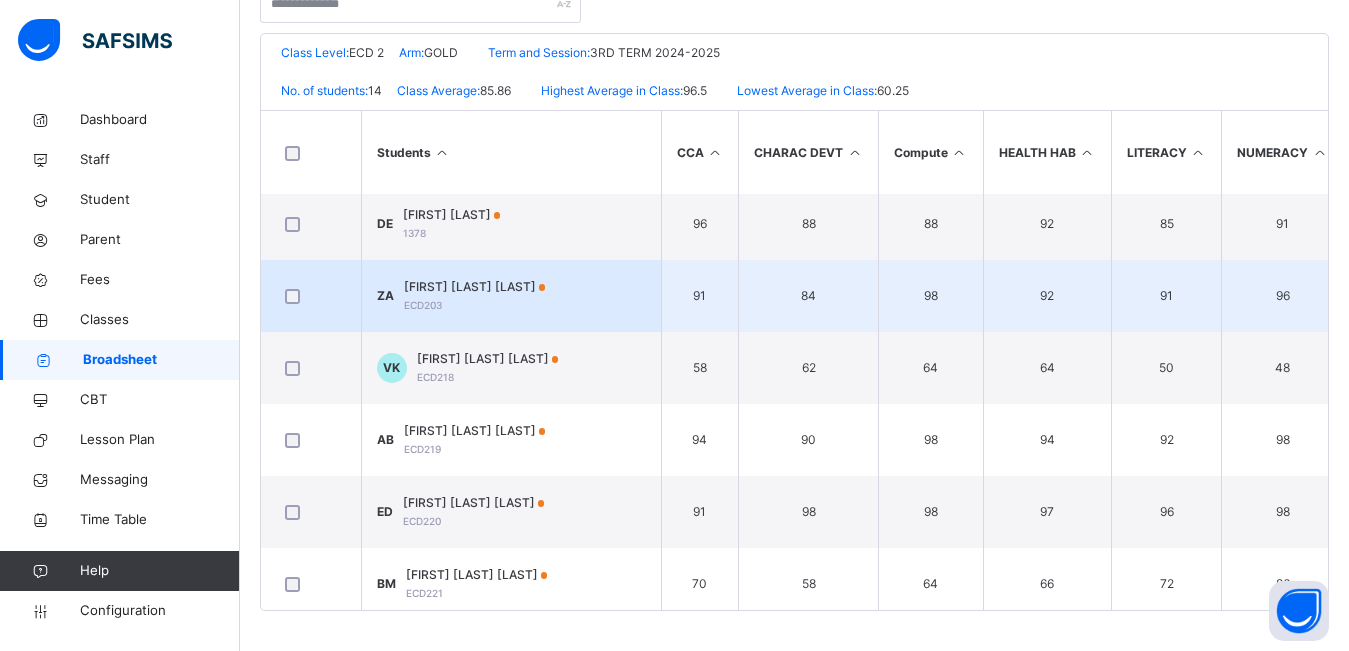 click on "[FIRST] [LAST] [LAST] ECD203" at bounding box center [475, 296] 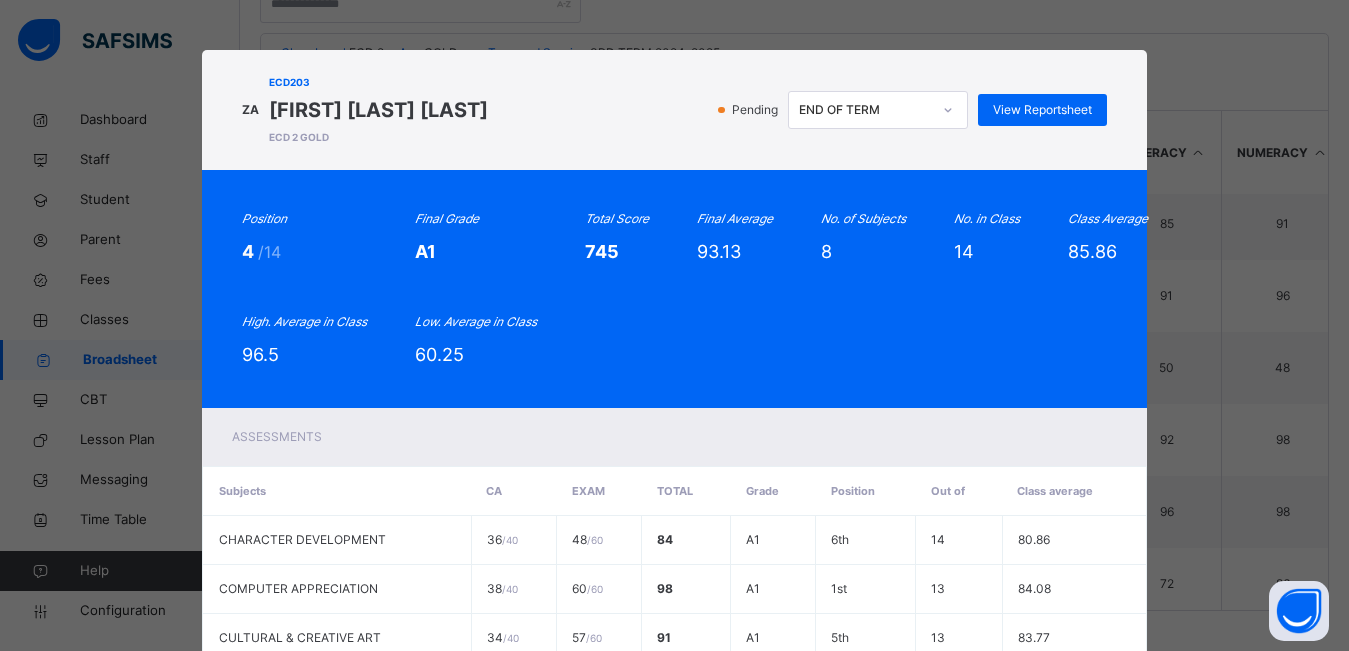 click on "ZA   ECD203     [FIRST] [LAST] [LAST]     ECD 2 GOLD   Pending END OF TERM View Reportsheet     Position         4       /14         Final Grade         A1         Total Score         745         Final Average         93.13         No. of Subjects         8         No. in Class         14         Class Average         85.86         High. Average in Class         96.5         Low. Average in Class         60.25     Assessments     Subjects       CA     EXAM       Total         Grade         Position         Out of         Class average       CHARACTER DEVELOPMENT     36 / 40     48 / 60     84     A1     6th     14     80.86     COMPUTER APPRECIATION     38 / 40     60 / 60     98     A1     1st     13     84.08     CULTURAL & CREATIVE ART     34 / 40     57 / 60     91     A1     5th     13     83.77     HEALTH HABITS     36 / 40     56 / 60     92     A1     4th     14     83.93     LITERACY     39 / 40     52 / 60     91     A1     5th     14     82.71     NUMERACY     36 / 40     60 / 60     96     A1     6th" at bounding box center (674, 325) 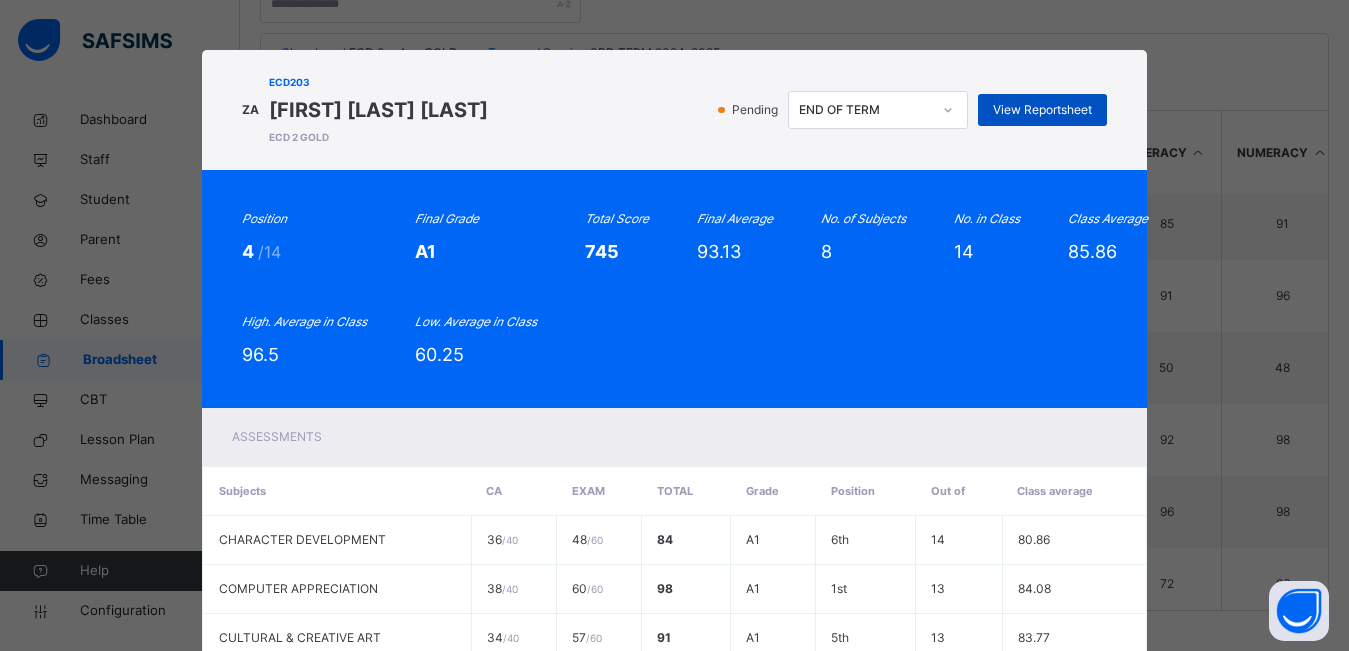 click on "View Reportsheet" at bounding box center (1042, 110) 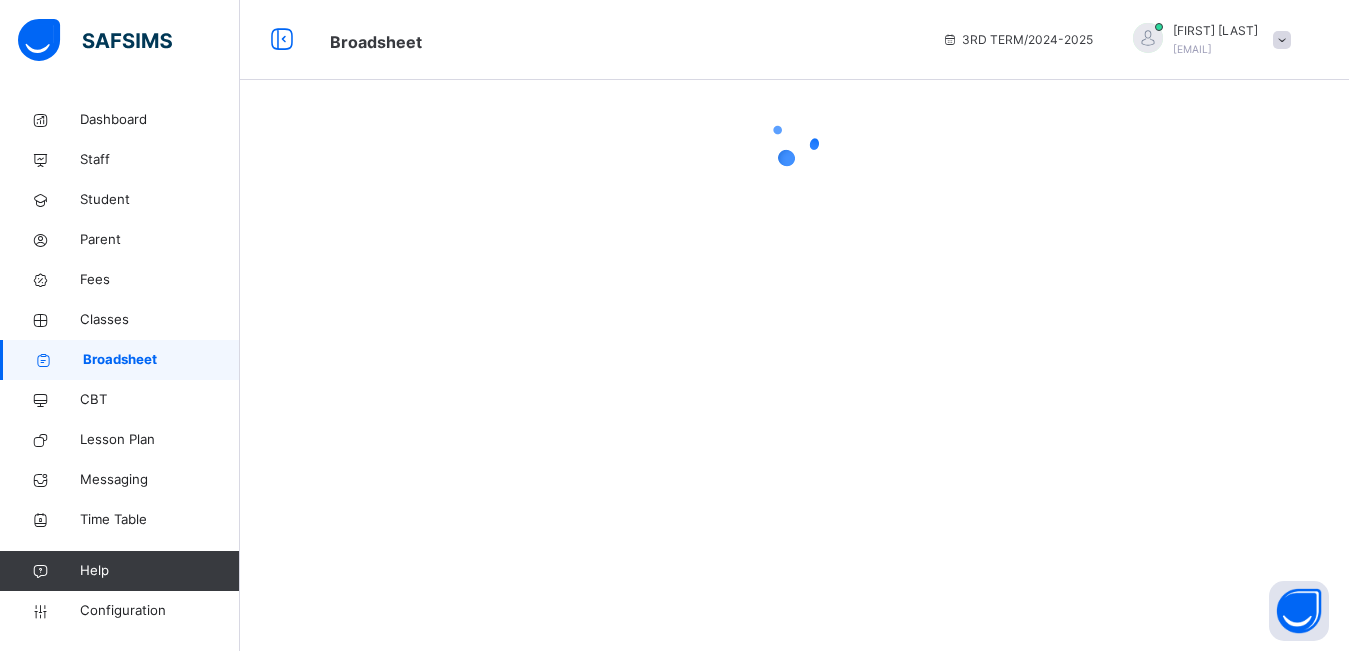 scroll, scrollTop: 0, scrollLeft: 0, axis: both 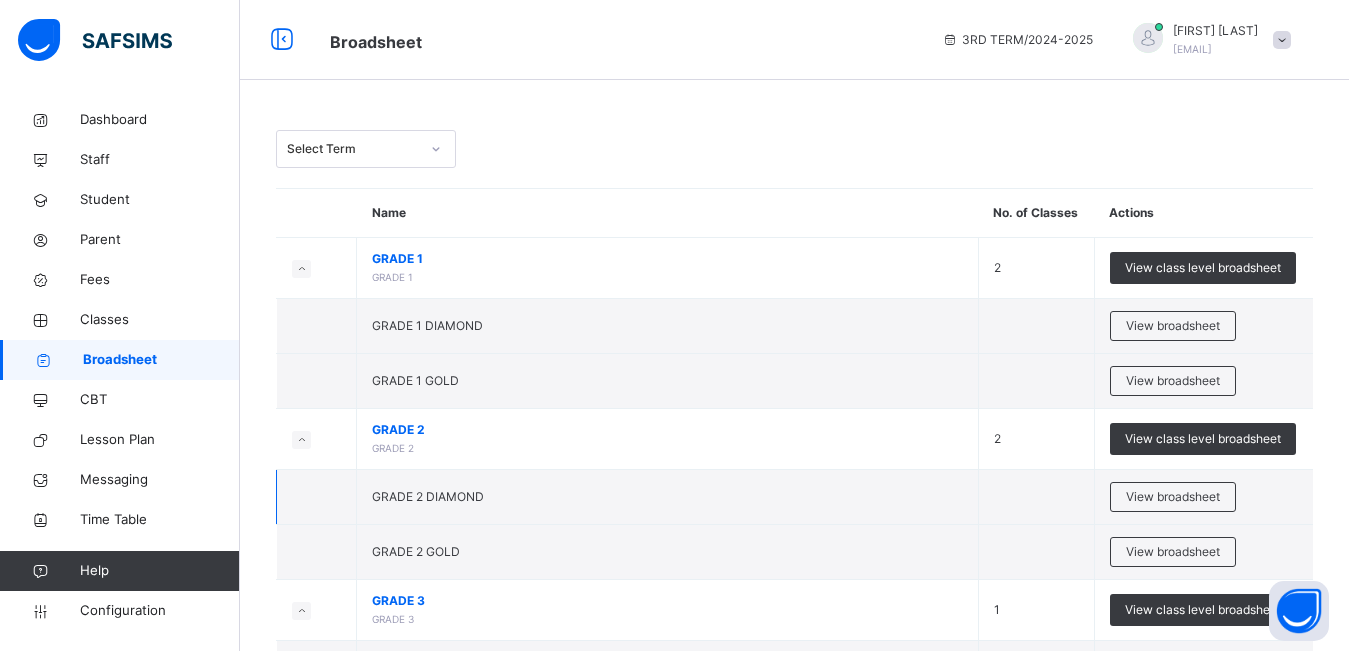 click at bounding box center [1036, 497] 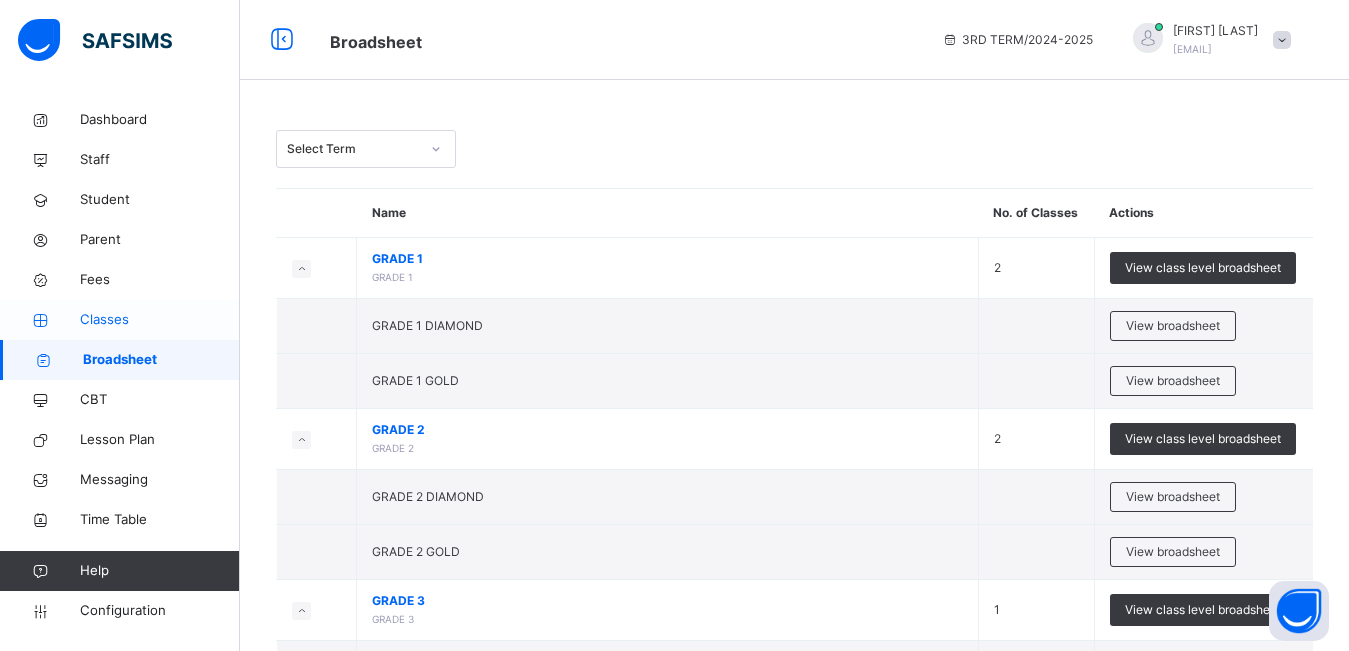 click on "Classes" at bounding box center (160, 320) 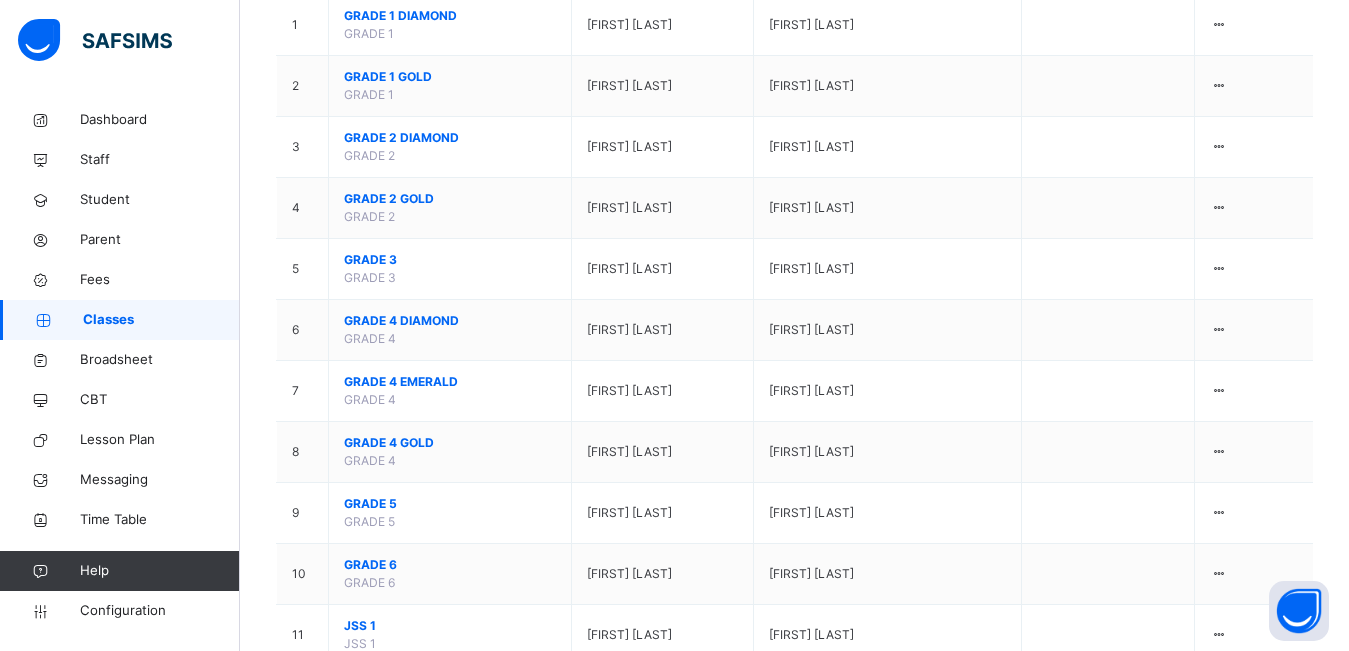 scroll, scrollTop: 376, scrollLeft: 0, axis: vertical 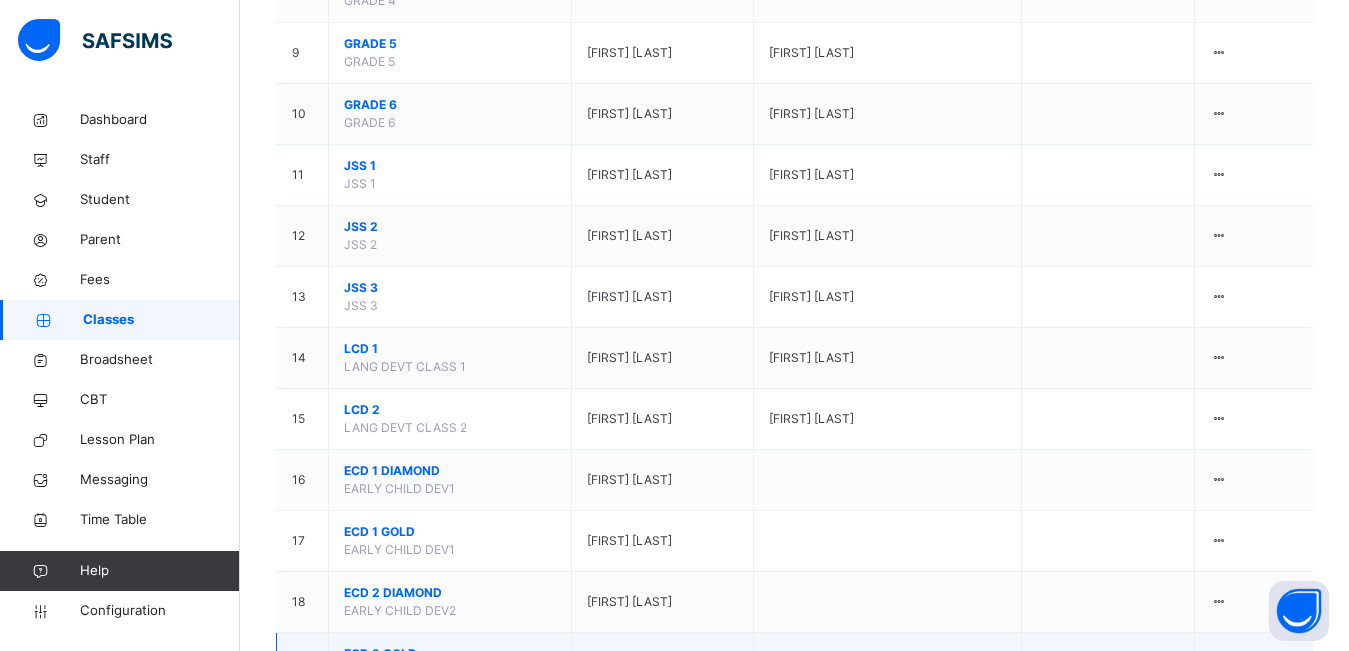 click on "View Class" at bounding box center (1161, 721) 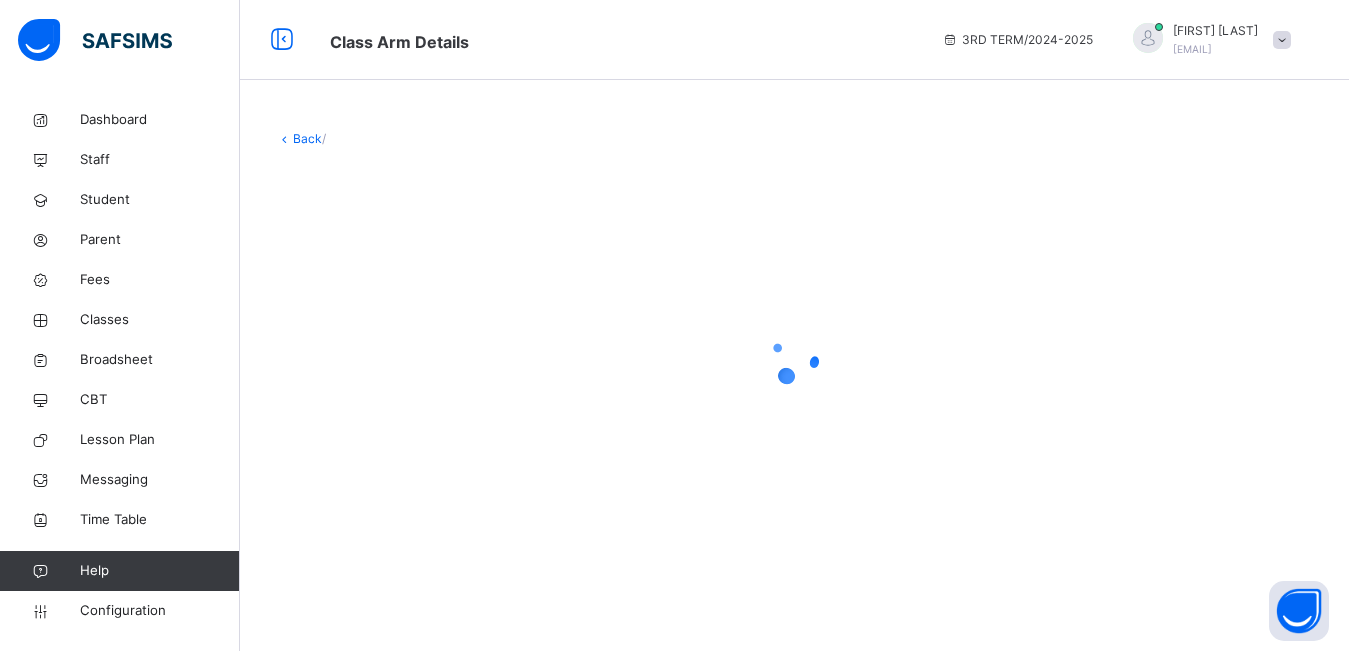 scroll, scrollTop: 0, scrollLeft: 0, axis: both 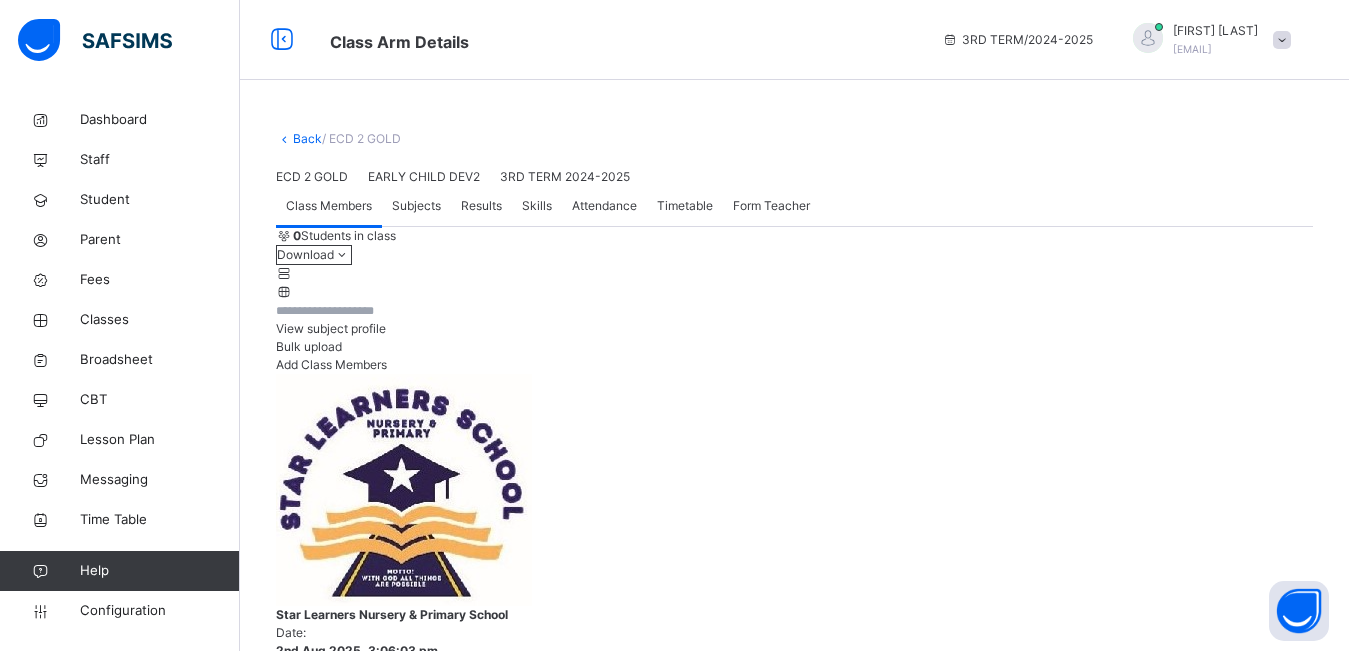 click on "Skills" at bounding box center [537, 206] 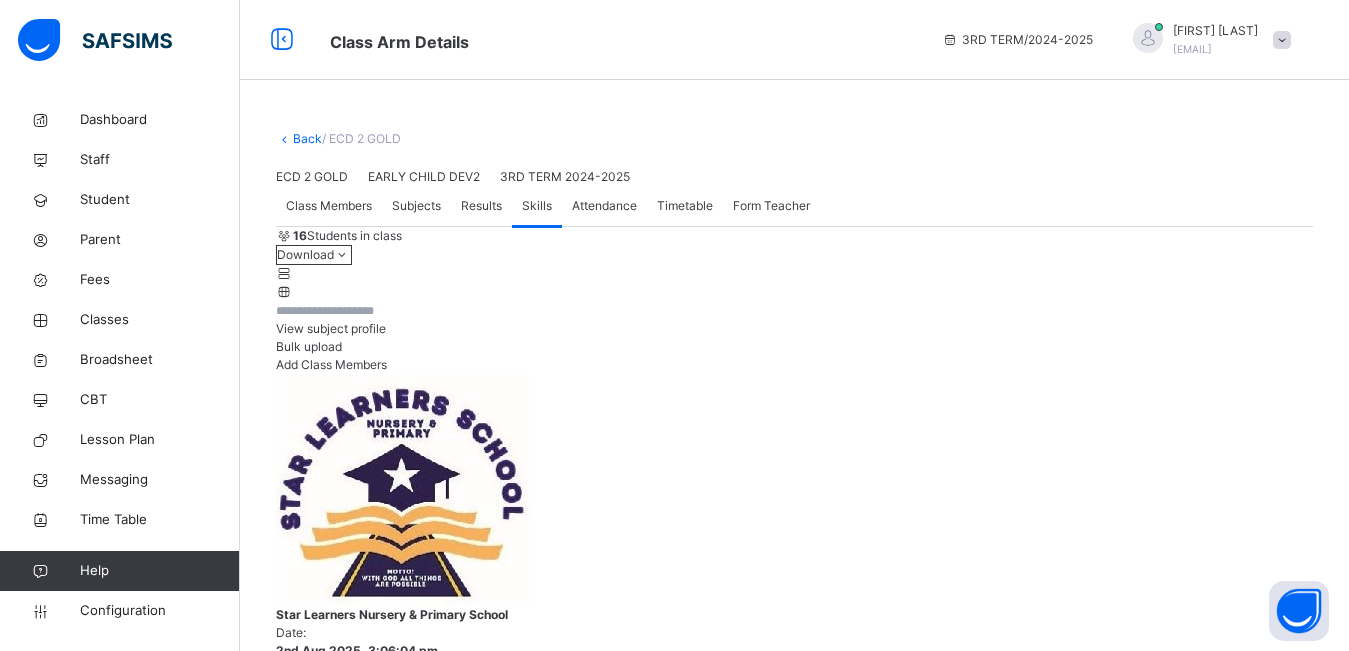 click on "AFFECTIVE SKILLS" at bounding box center [353, 4552] 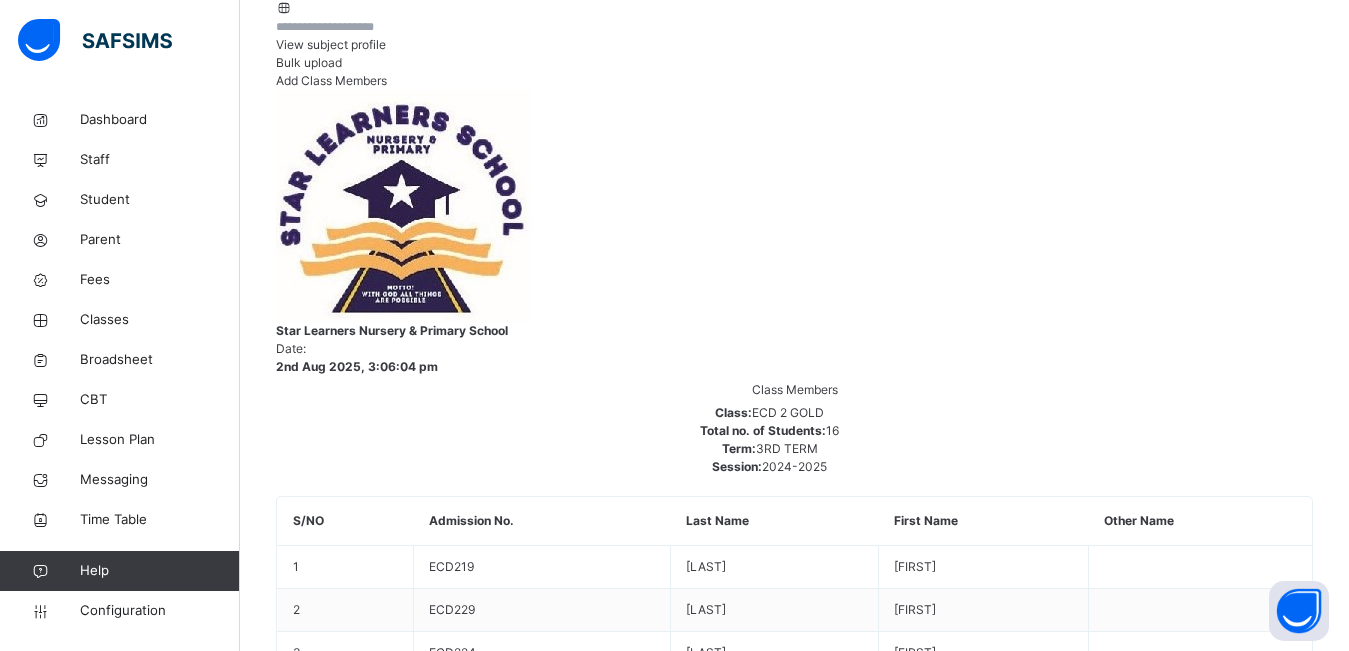 scroll, scrollTop: 288, scrollLeft: 0, axis: vertical 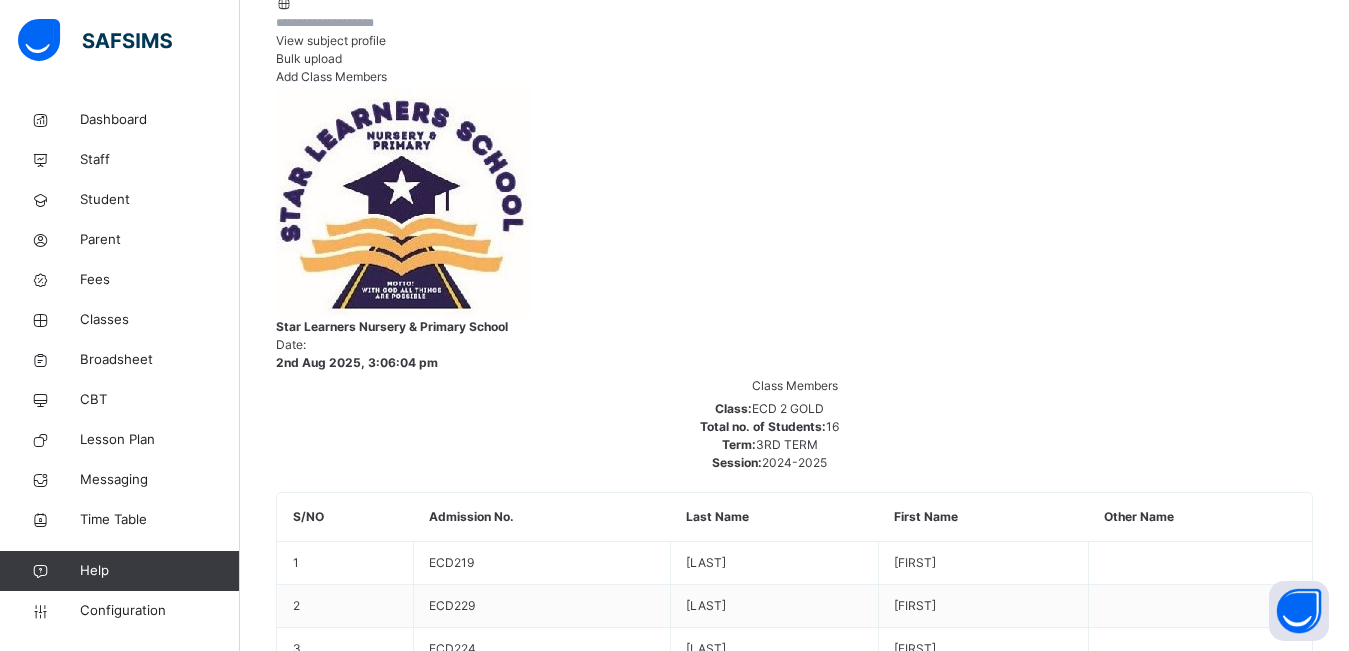 click on "[FIRST] [LAST]" at bounding box center [416, 4349] 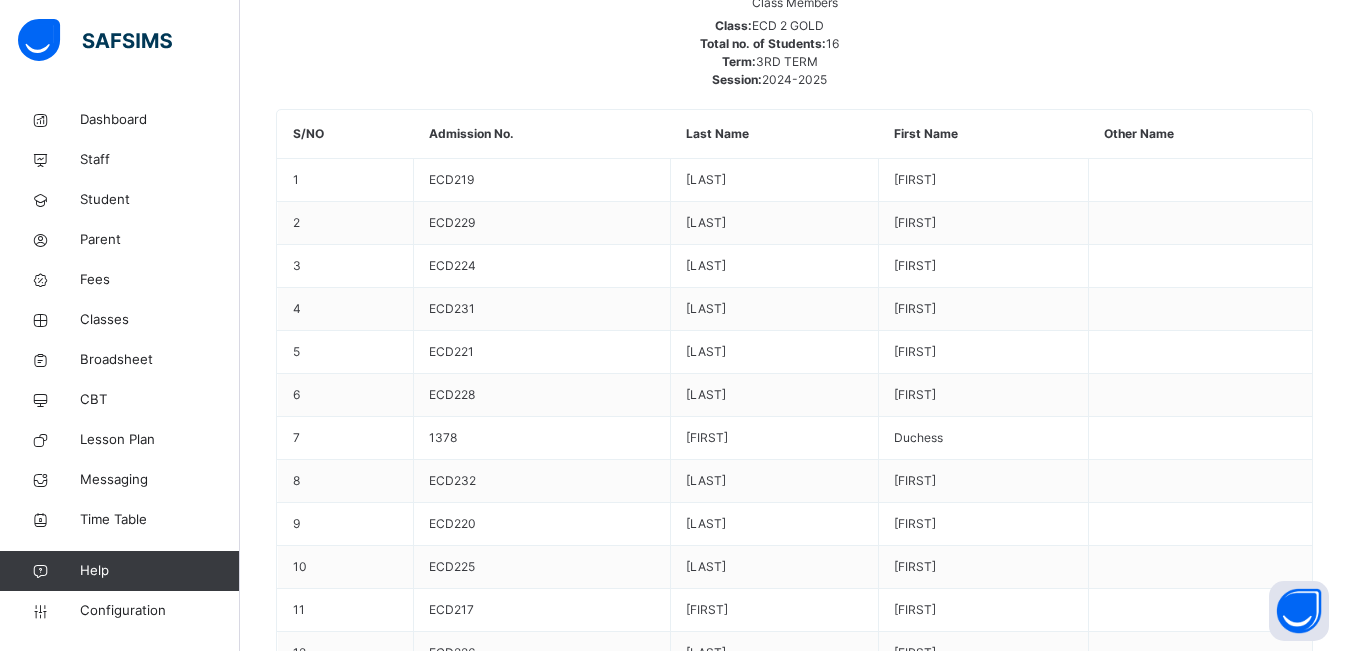 scroll, scrollTop: 673, scrollLeft: 0, axis: vertical 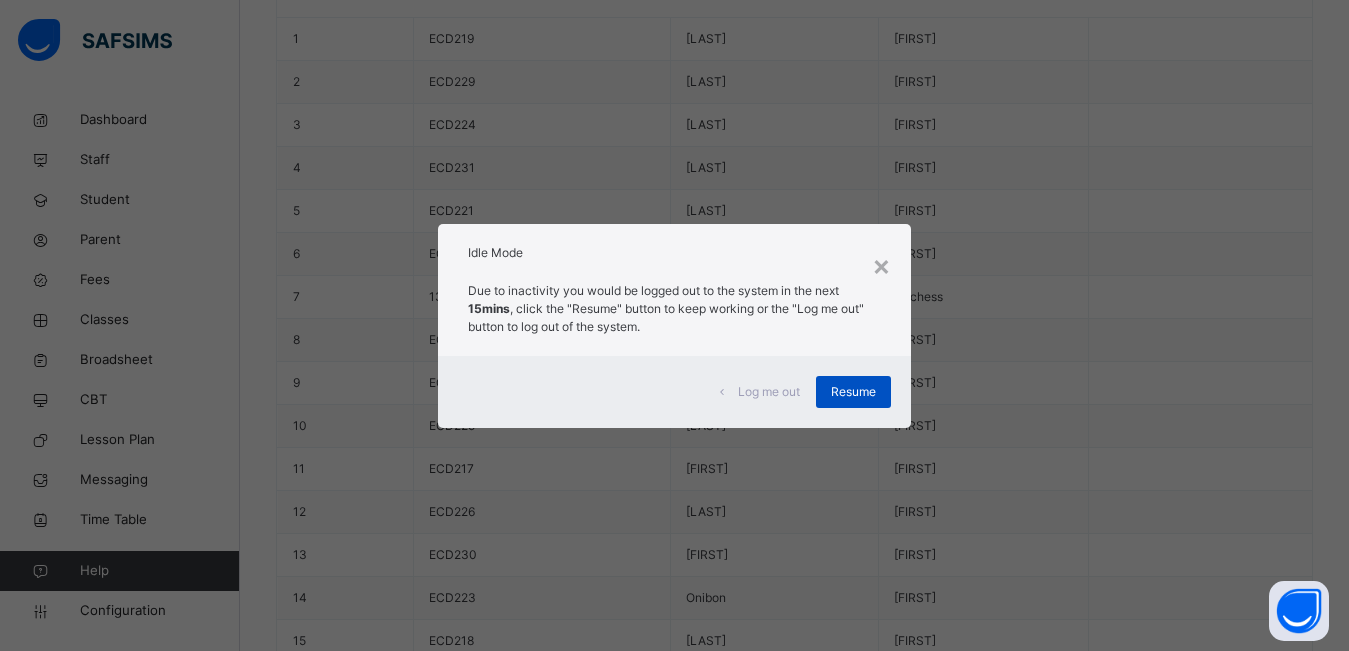 click on "Resume" at bounding box center (853, 392) 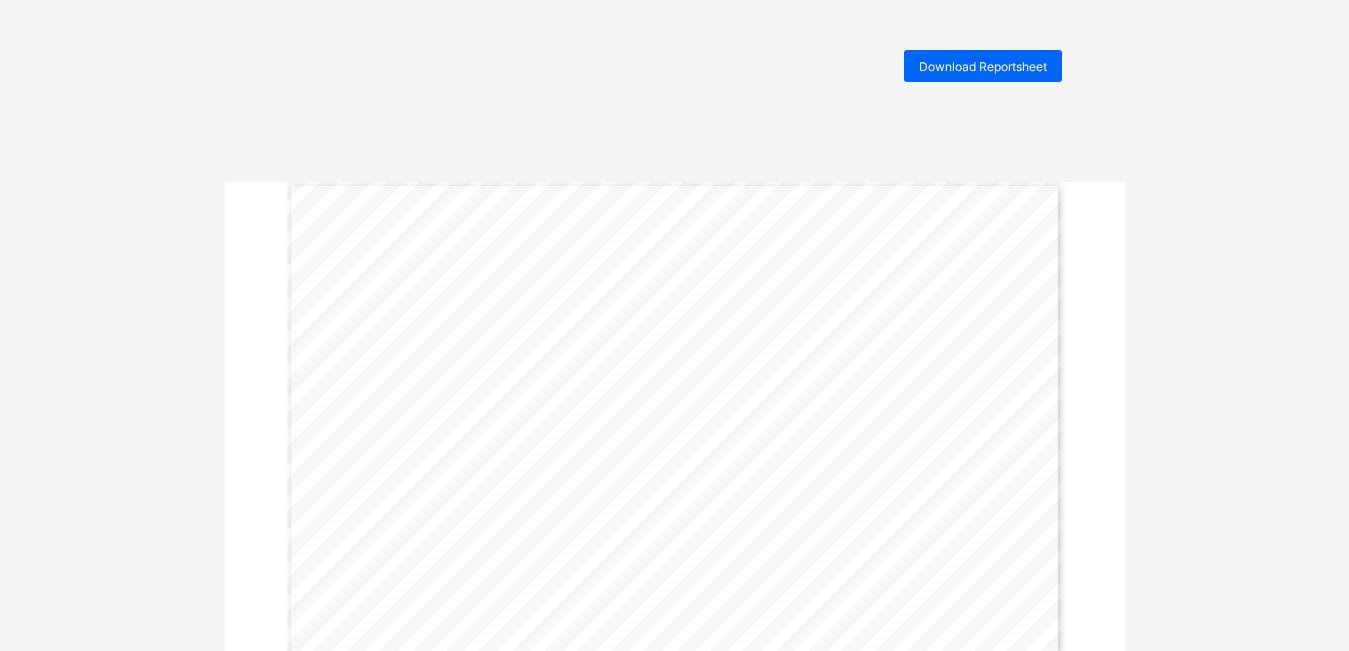 scroll, scrollTop: 0, scrollLeft: 0, axis: both 